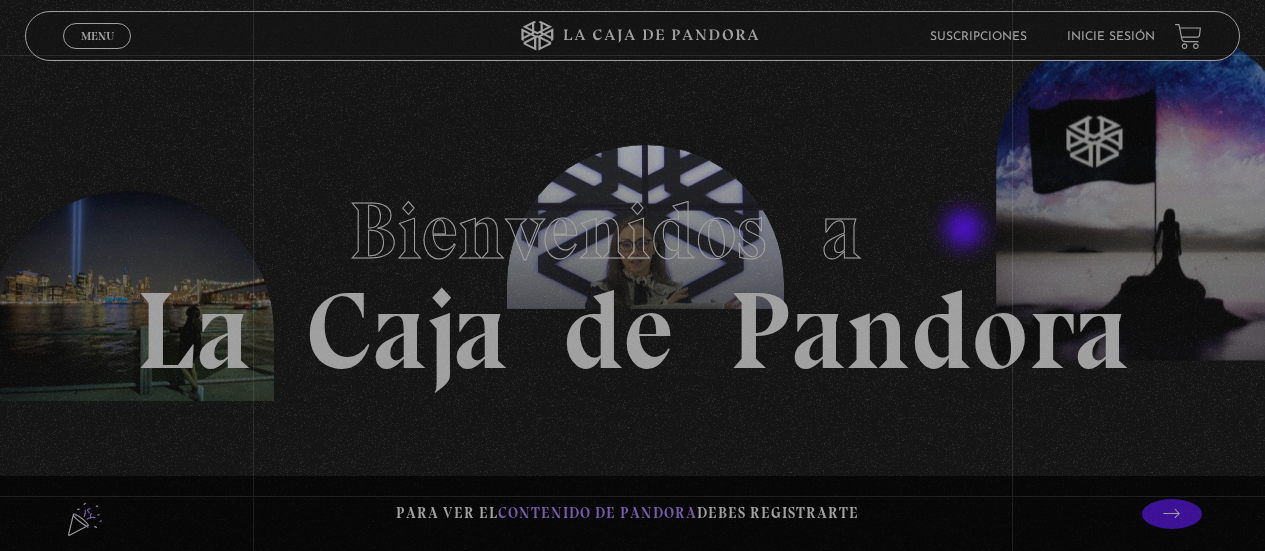 scroll, scrollTop: 0, scrollLeft: 0, axis: both 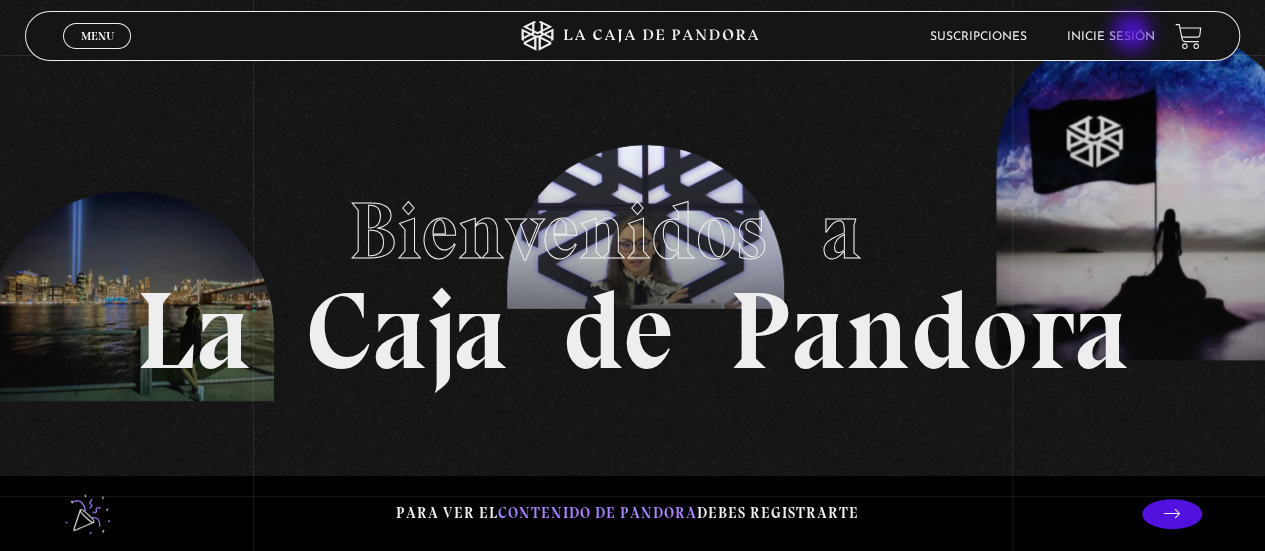 click on "Inicie sesión" at bounding box center [1111, 37] 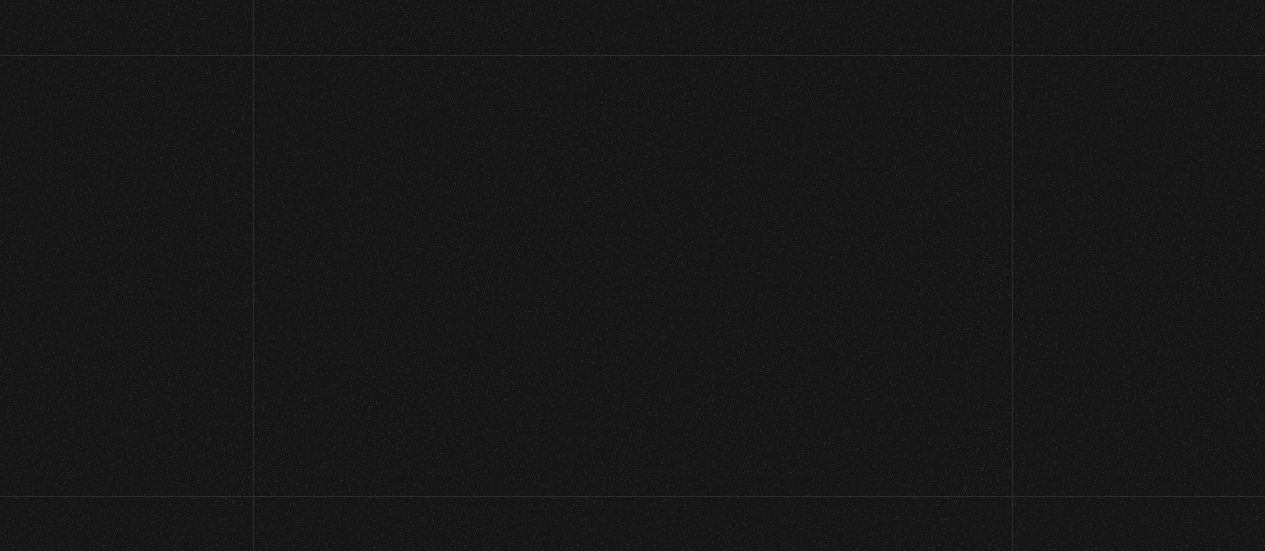 scroll, scrollTop: 0, scrollLeft: 0, axis: both 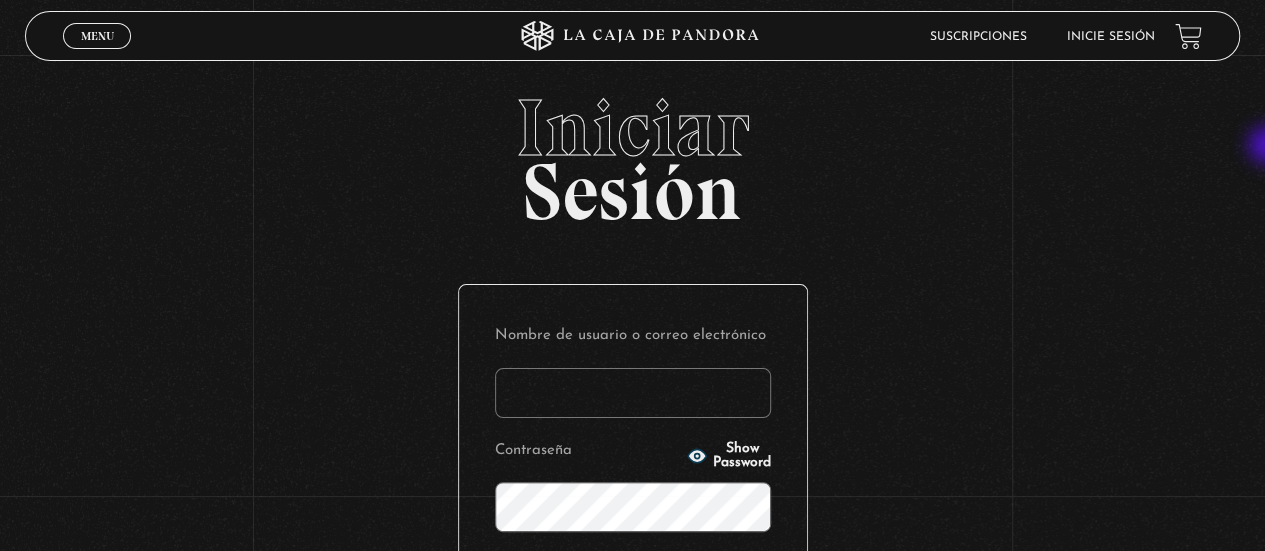 type on "[EMAIL]" 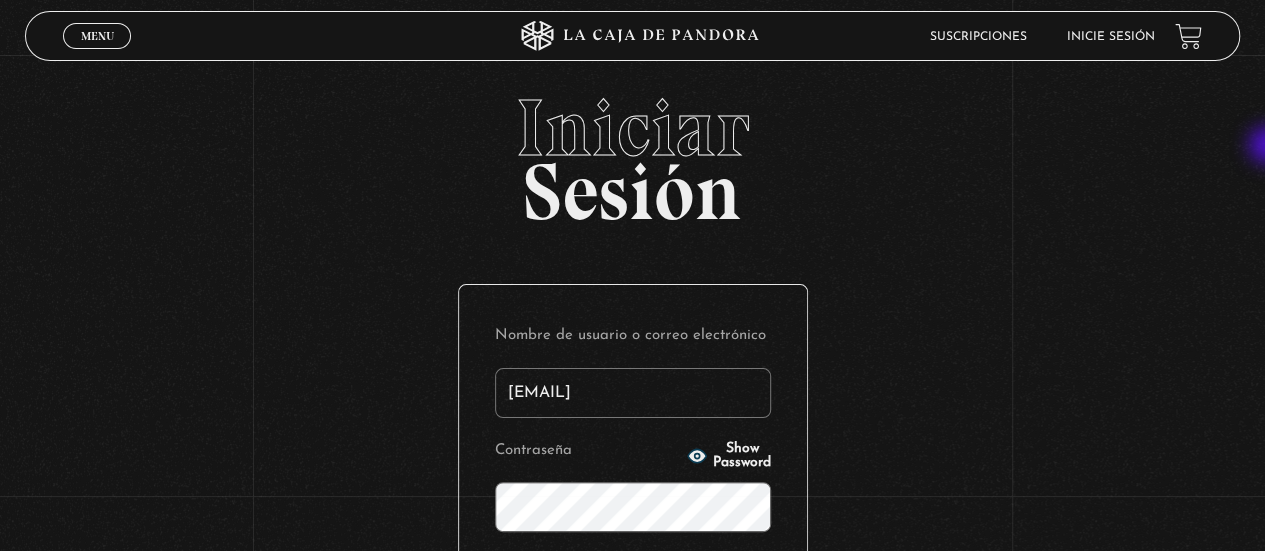 scroll, scrollTop: 216, scrollLeft: 0, axis: vertical 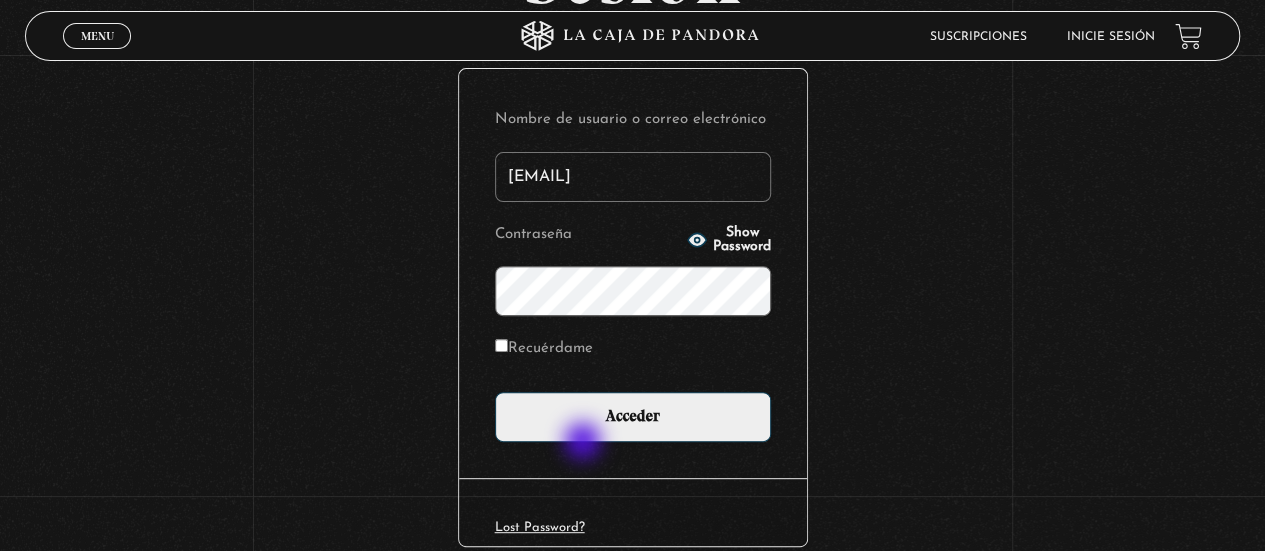 click on "Nombre de usuario o correo electrónico   noeliatenorio11@gmail.com   Contraseña         Show Password    Recuérdame   Acceder" at bounding box center (633, 273) 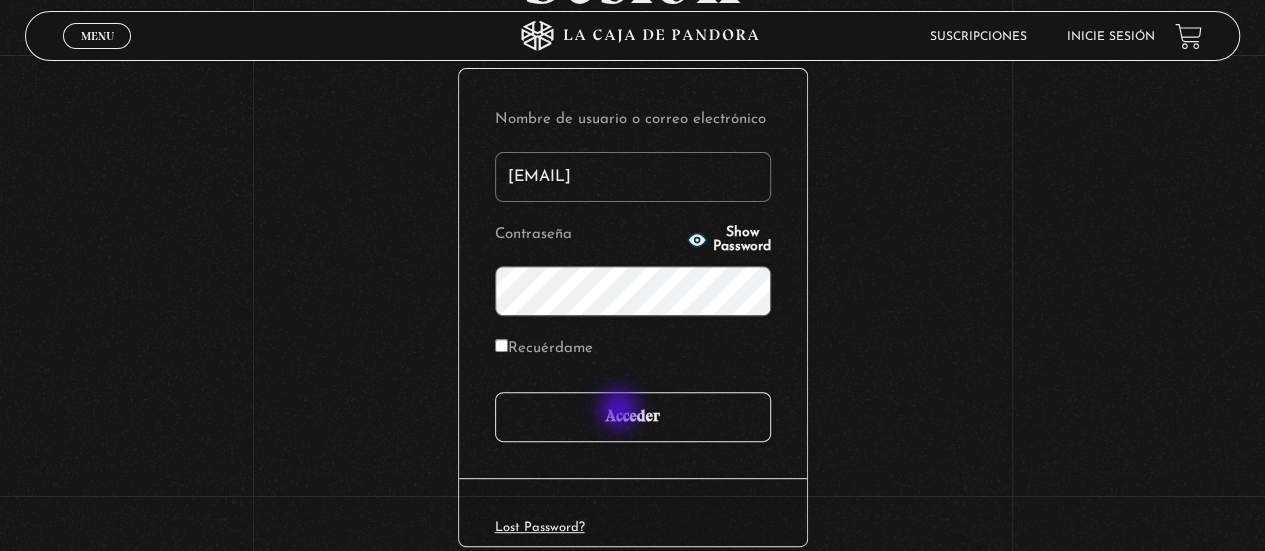 click on "Acceder" at bounding box center (633, 417) 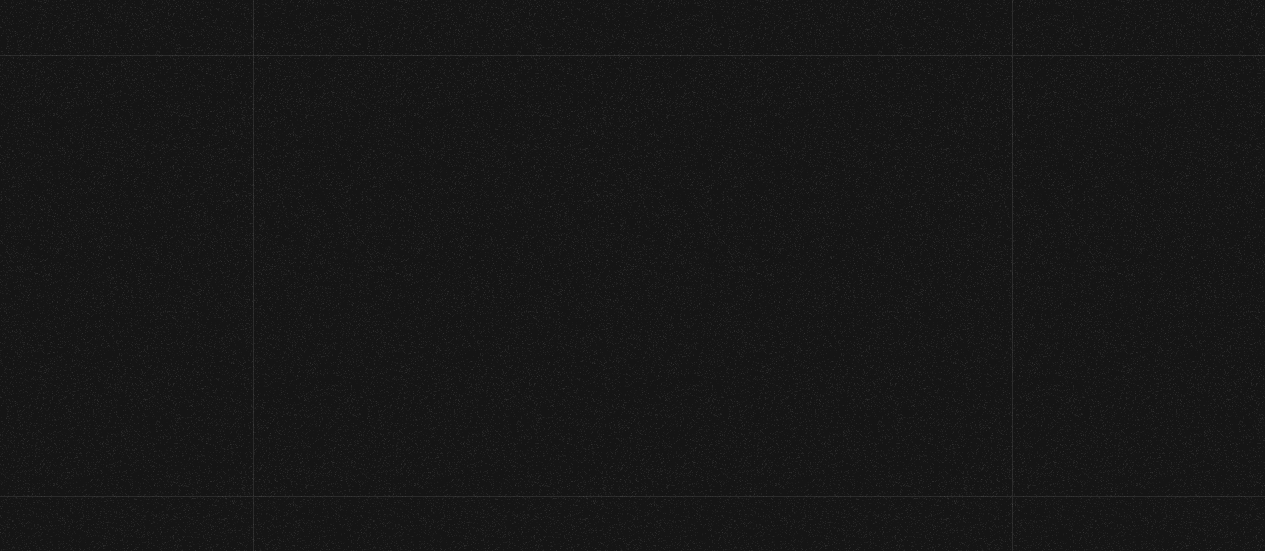scroll, scrollTop: 0, scrollLeft: 0, axis: both 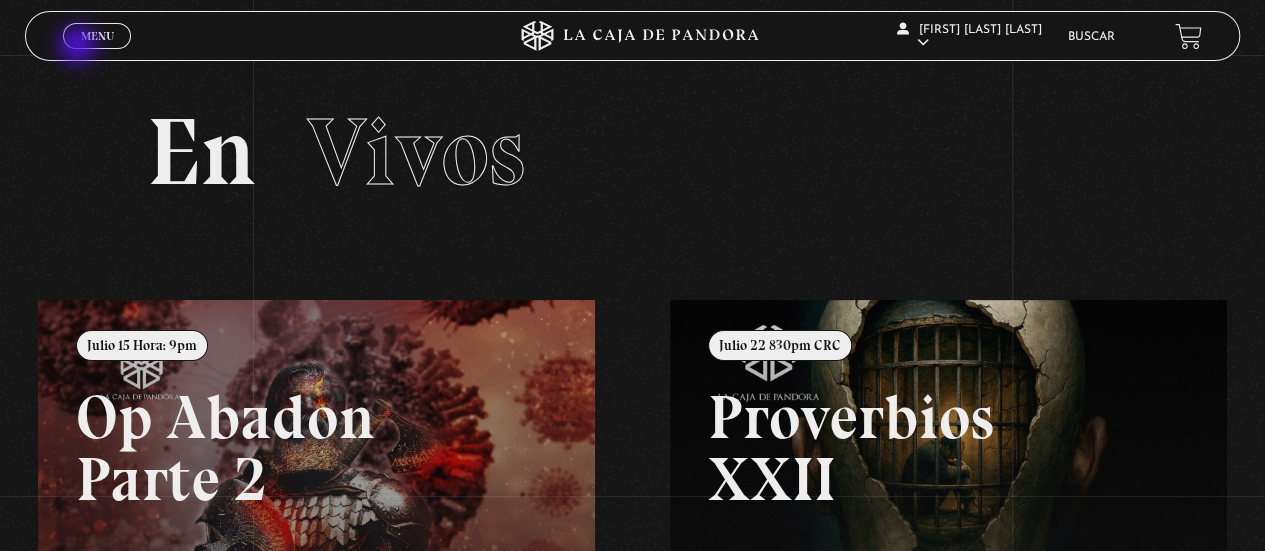 click on "Cerrar" at bounding box center (97, 54) 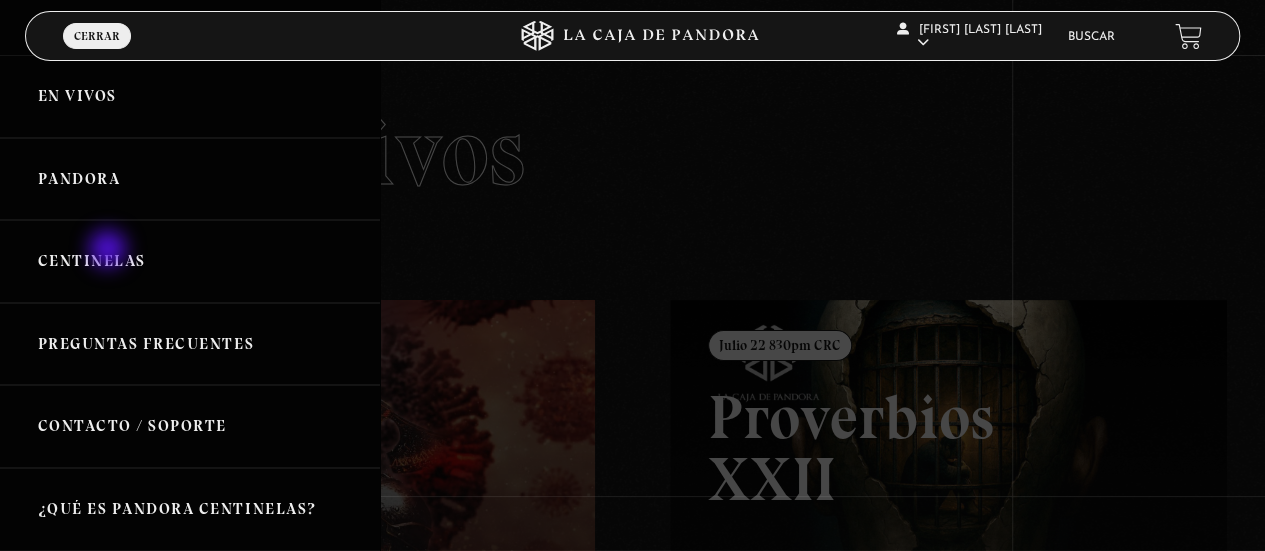 click on "Centinelas" at bounding box center [190, 261] 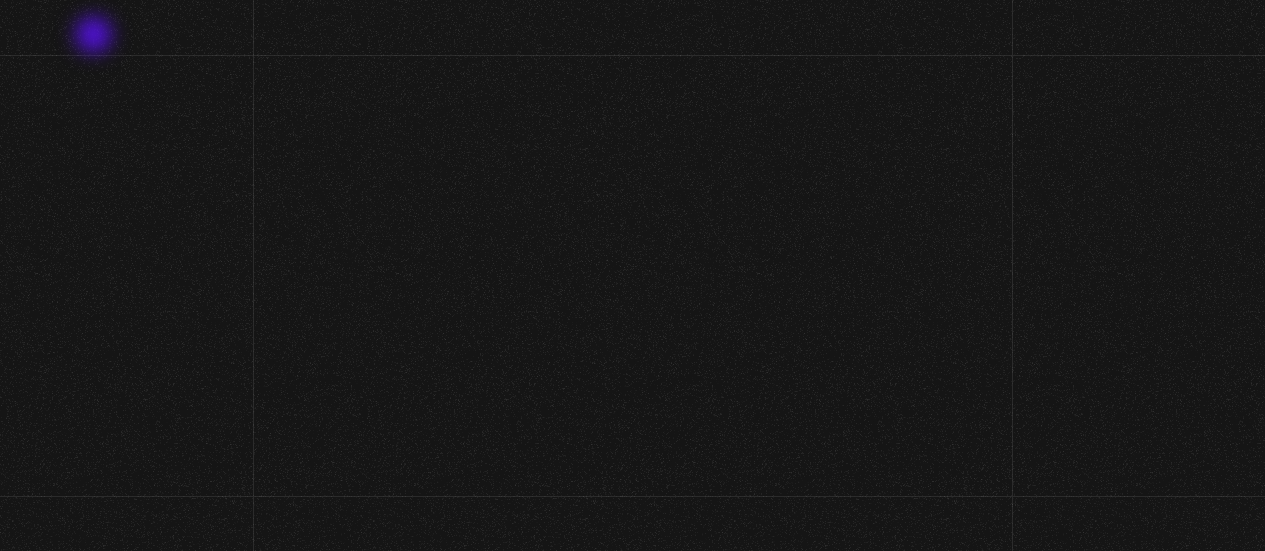 scroll, scrollTop: 0, scrollLeft: 0, axis: both 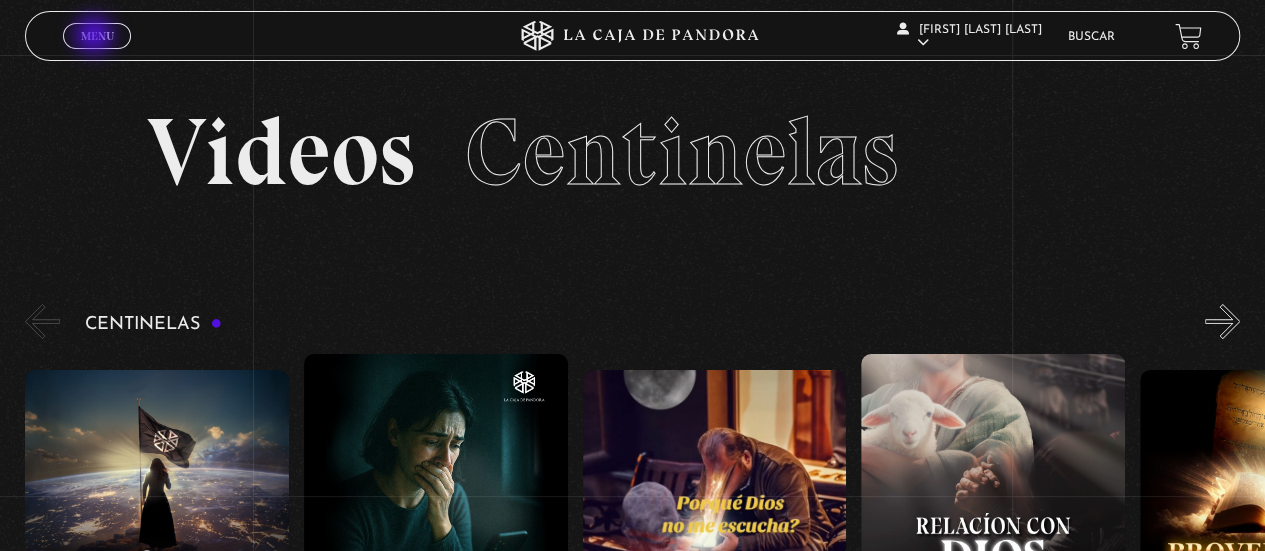 click on "Menu" at bounding box center [97, 36] 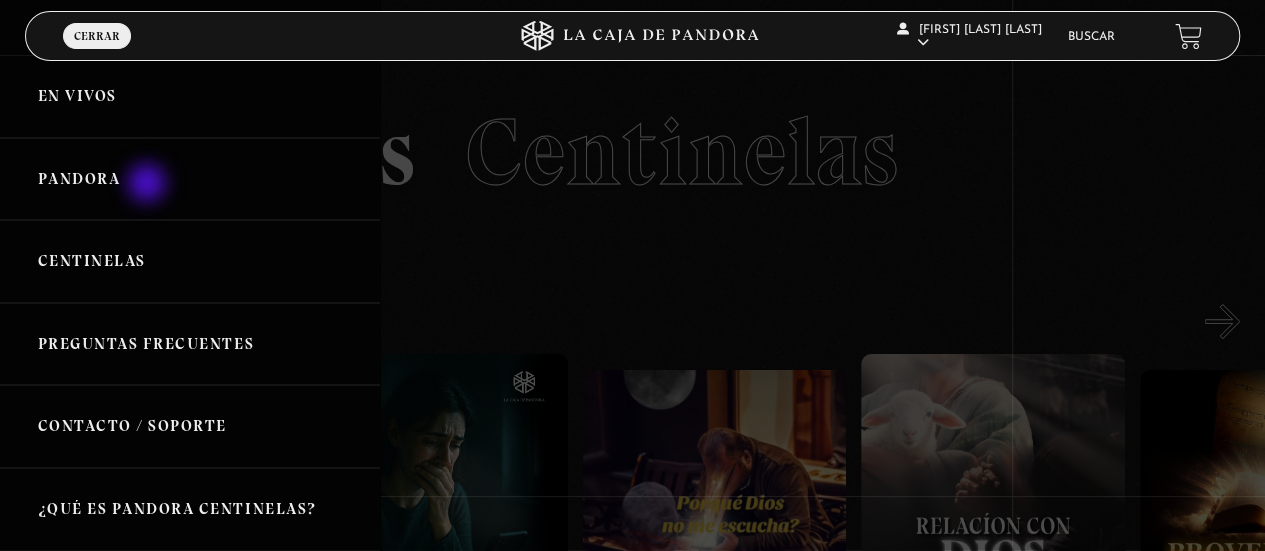 click on "Pandora" at bounding box center (190, 179) 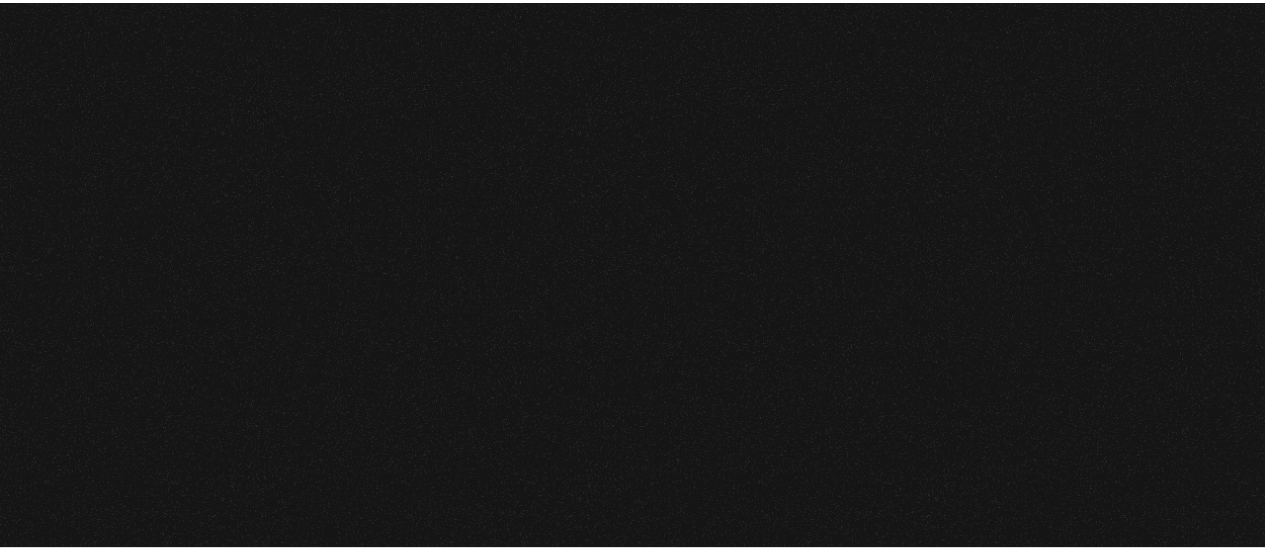 scroll, scrollTop: 0, scrollLeft: 0, axis: both 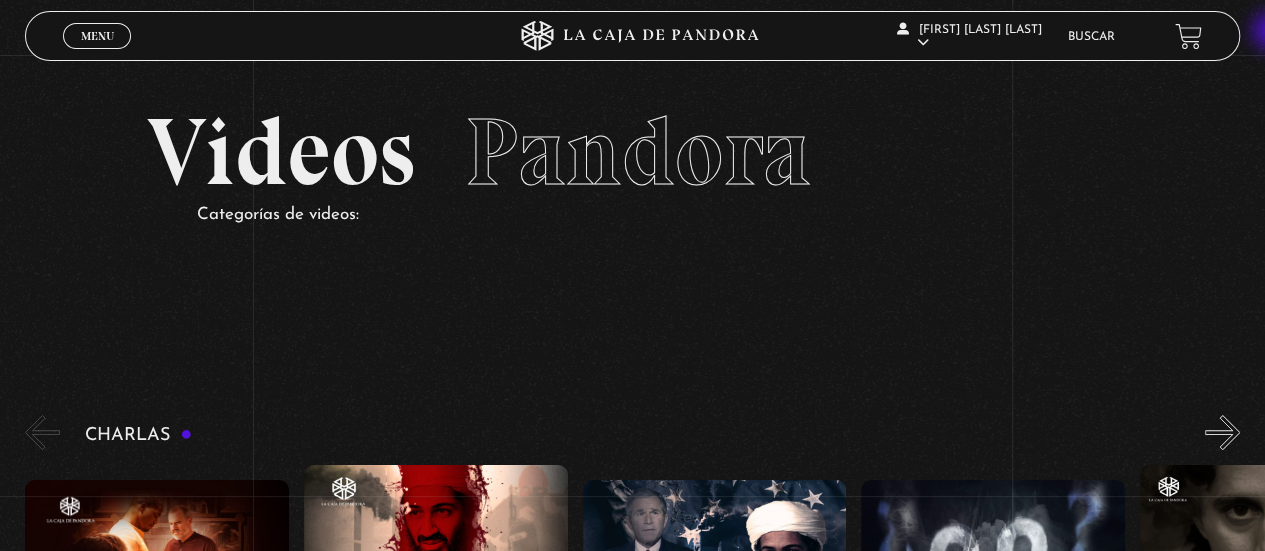 drag, startPoint x: 1272, startPoint y: 16, endPoint x: 1279, endPoint y: 55, distance: 39.623226 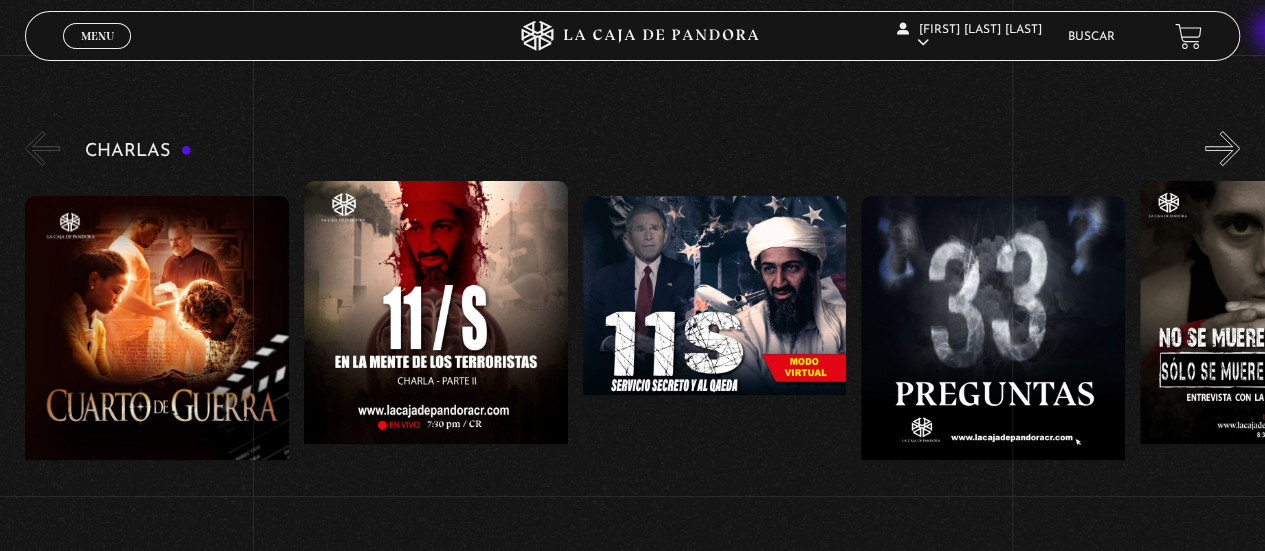 scroll, scrollTop: 234, scrollLeft: 0, axis: vertical 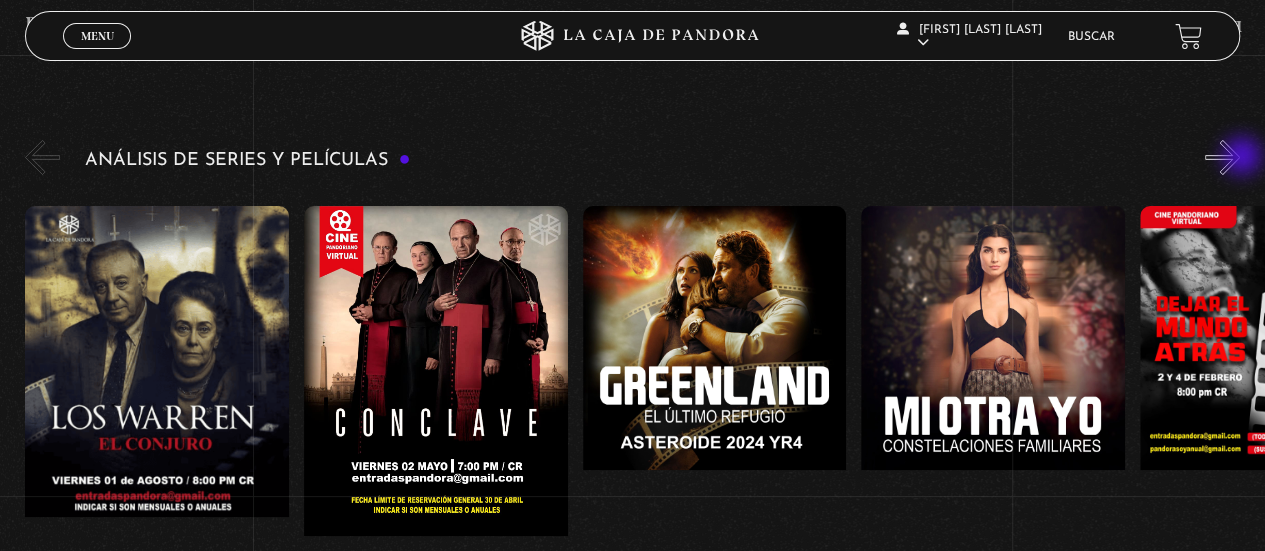 click on "»" at bounding box center [1222, 157] 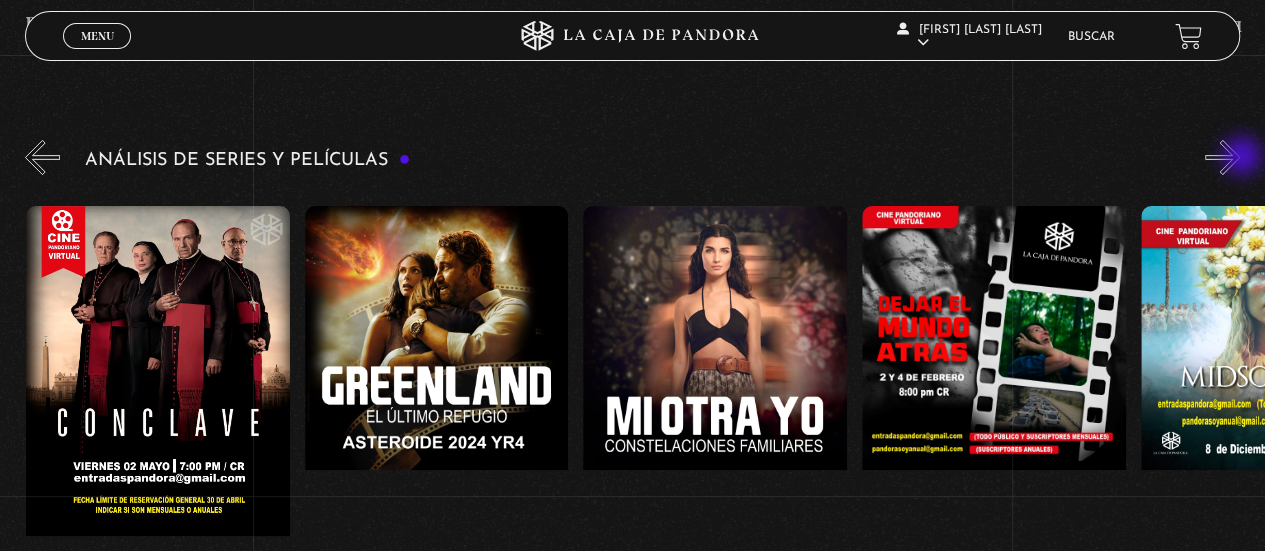 click on "»" at bounding box center (1222, 157) 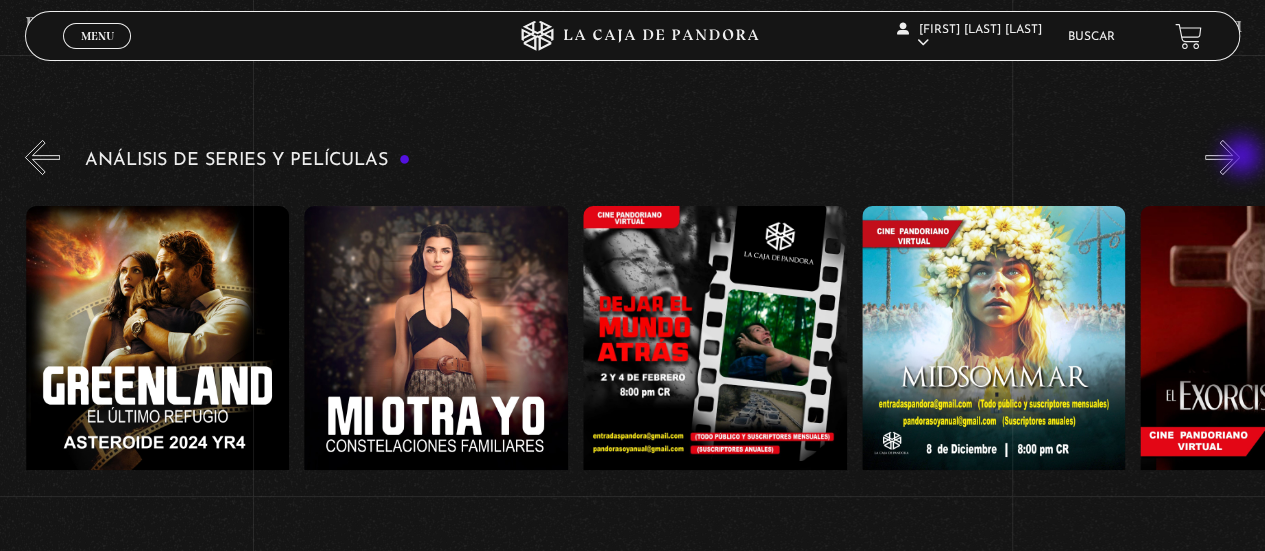 click on "»" at bounding box center (1222, 157) 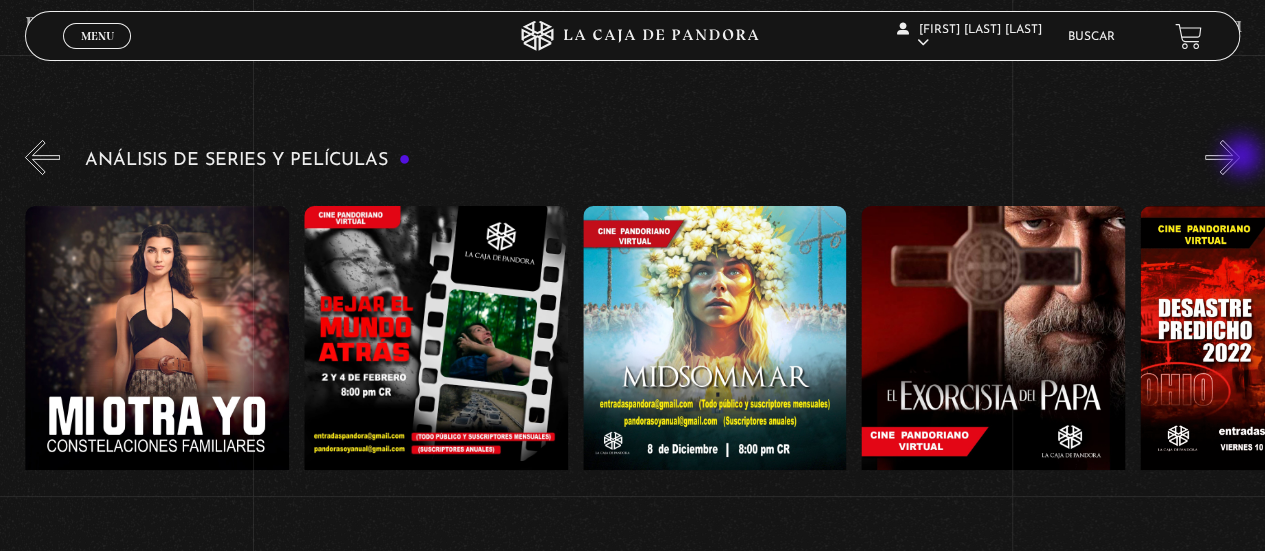 click on "»" at bounding box center (1222, 157) 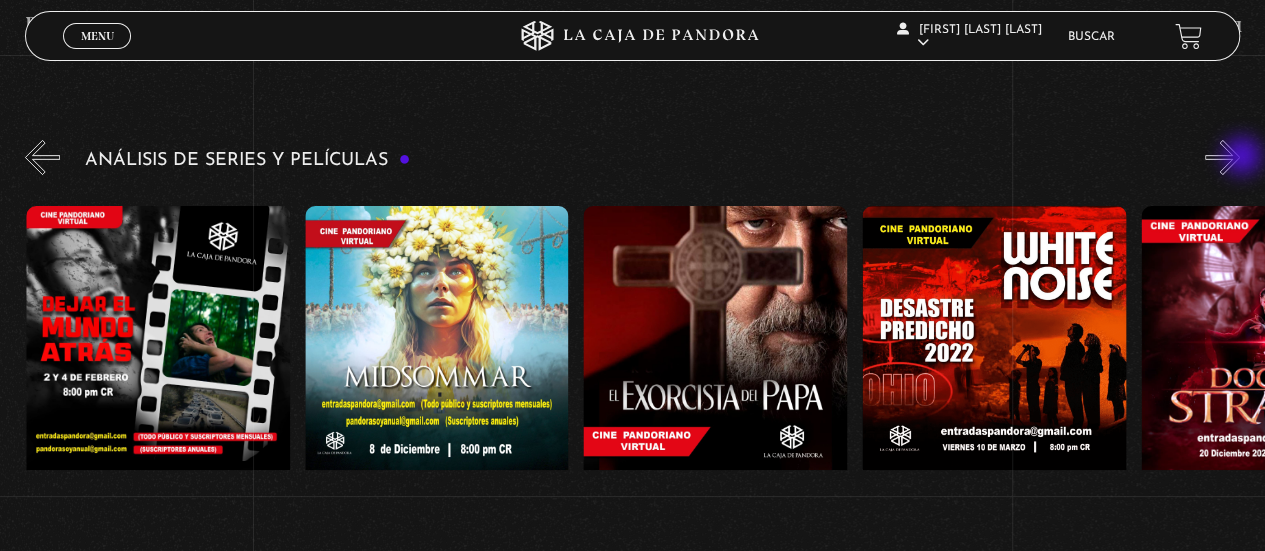 click on "»" at bounding box center [1222, 157] 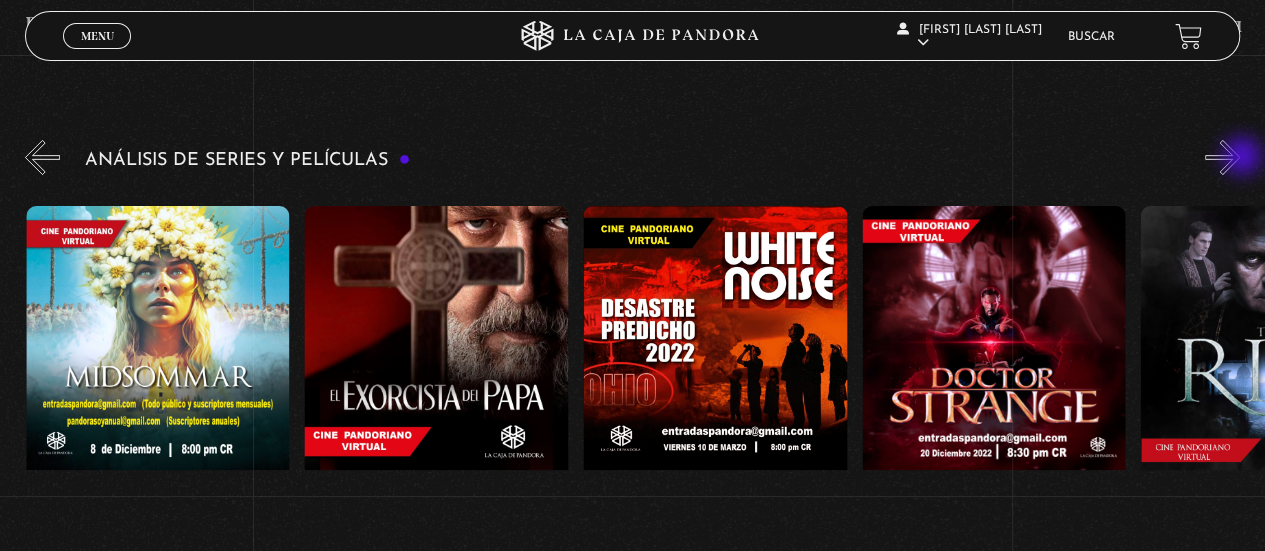click on "»" at bounding box center [1222, 157] 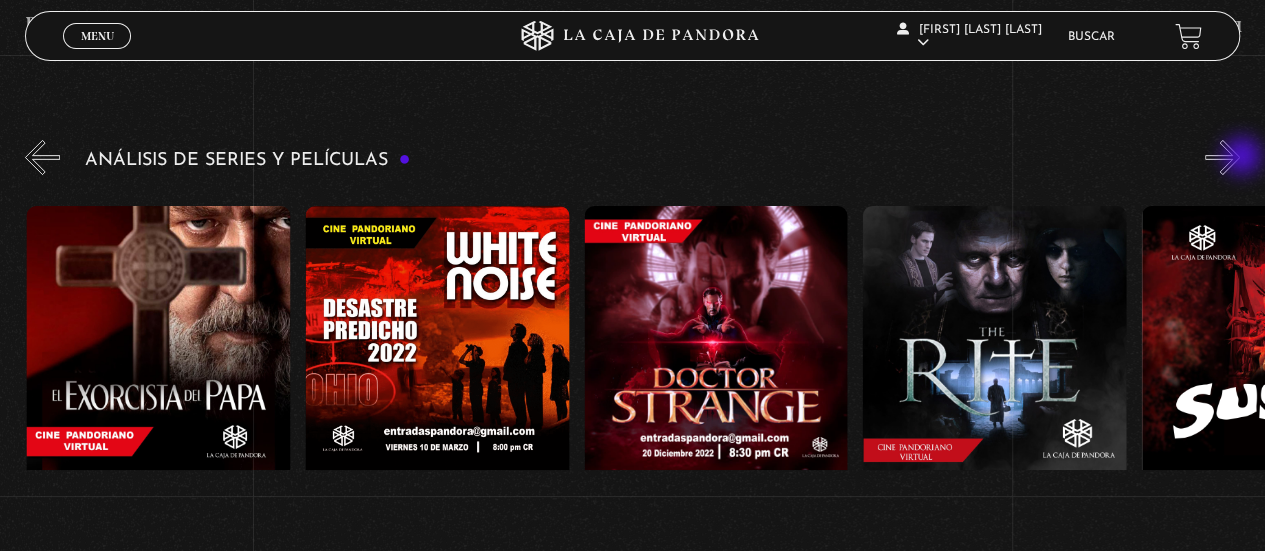 scroll, scrollTop: 0, scrollLeft: 1672, axis: horizontal 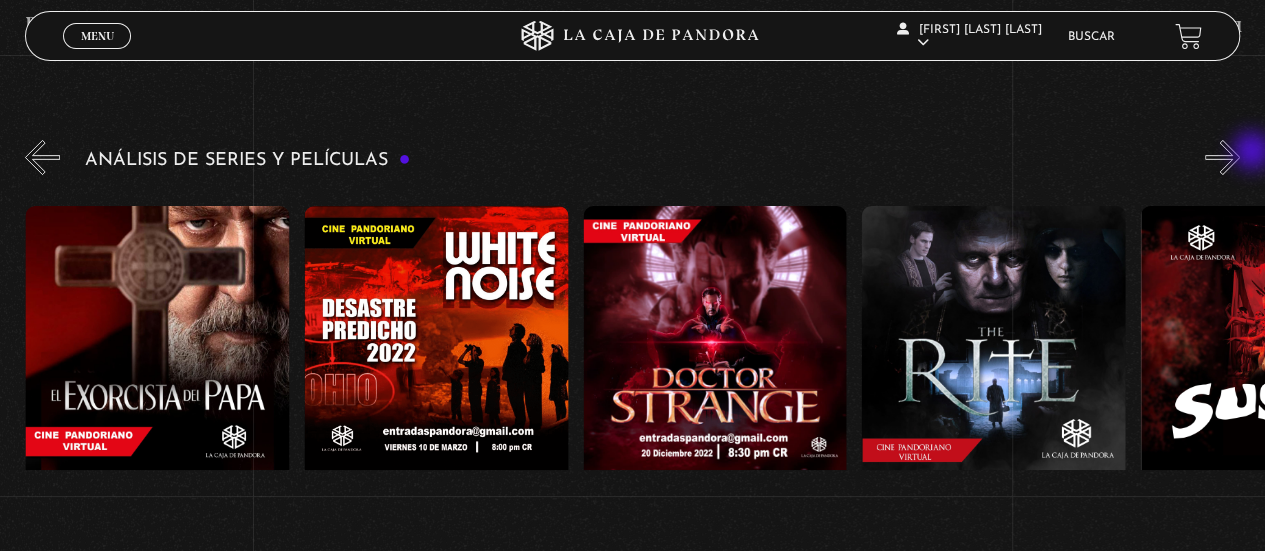 click on "»" at bounding box center [1222, 157] 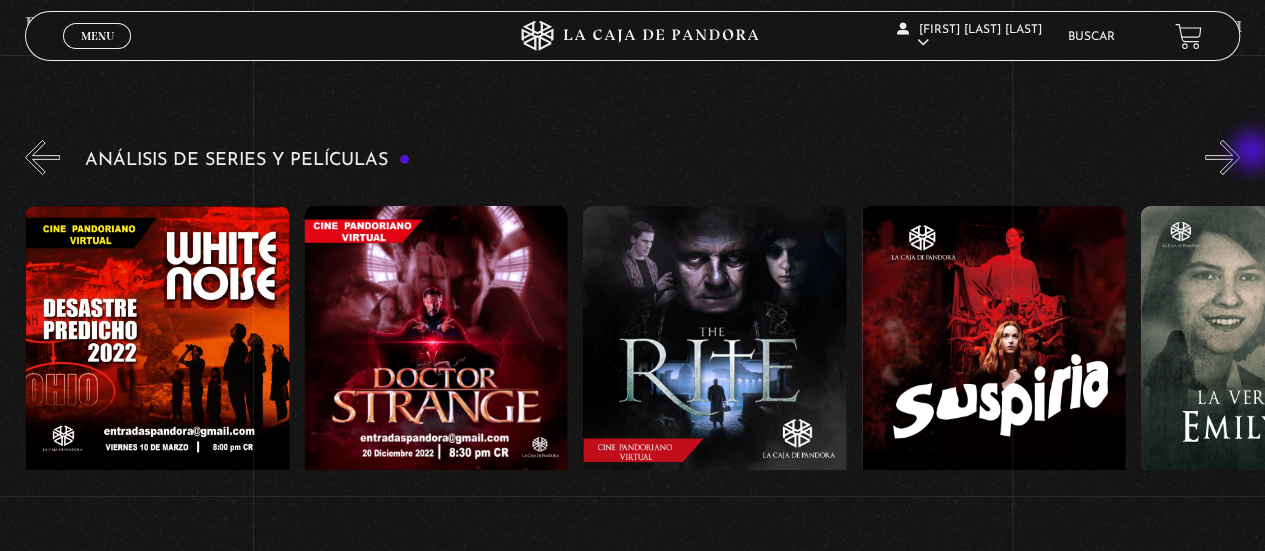 click on "»" at bounding box center [1222, 157] 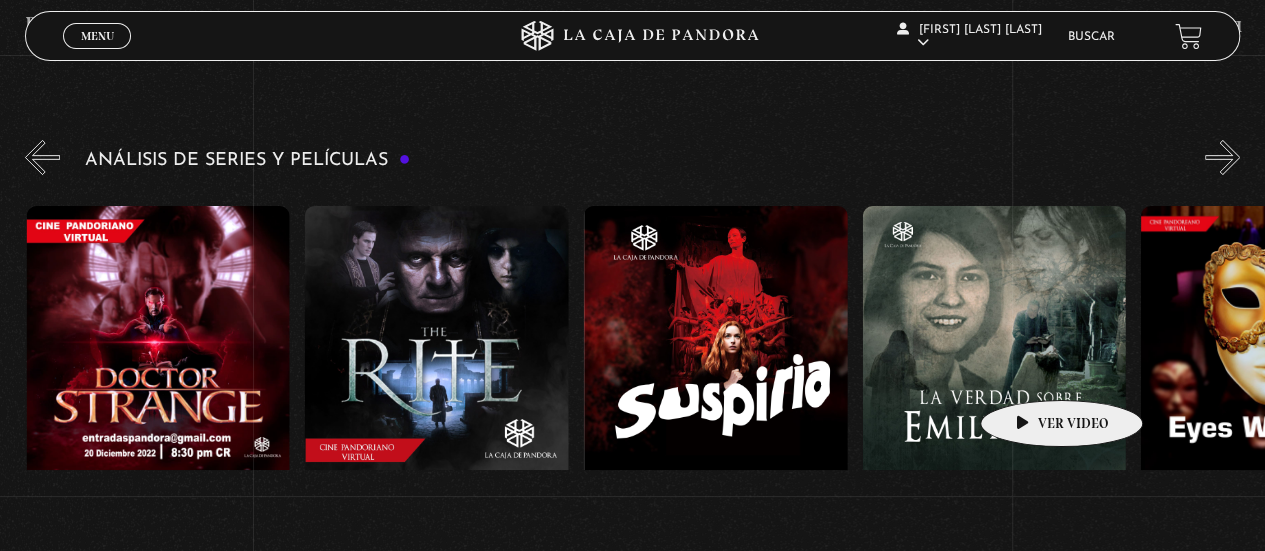 scroll, scrollTop: 0, scrollLeft: 2229, axis: horizontal 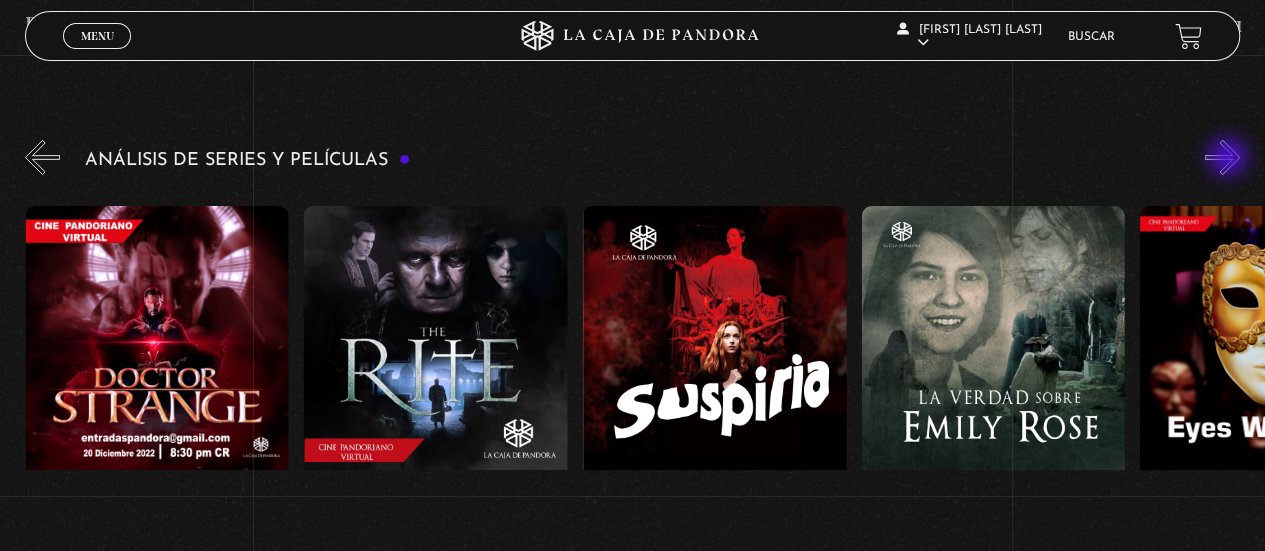 click on "»" at bounding box center (1222, 157) 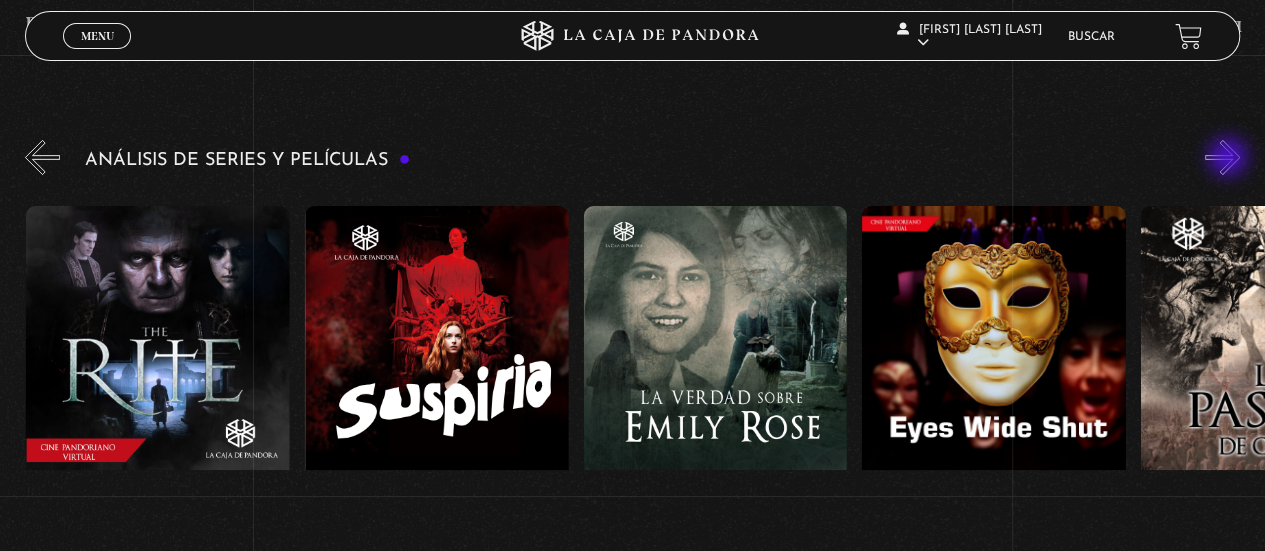 click on "»" at bounding box center [1222, 157] 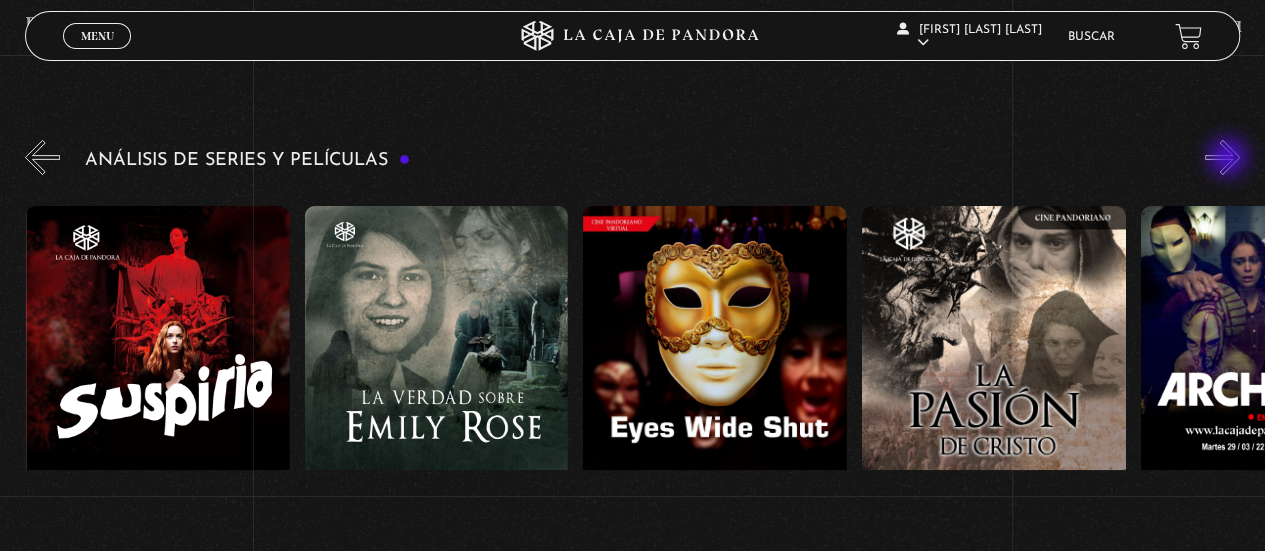 scroll, scrollTop: 0, scrollLeft: 2786, axis: horizontal 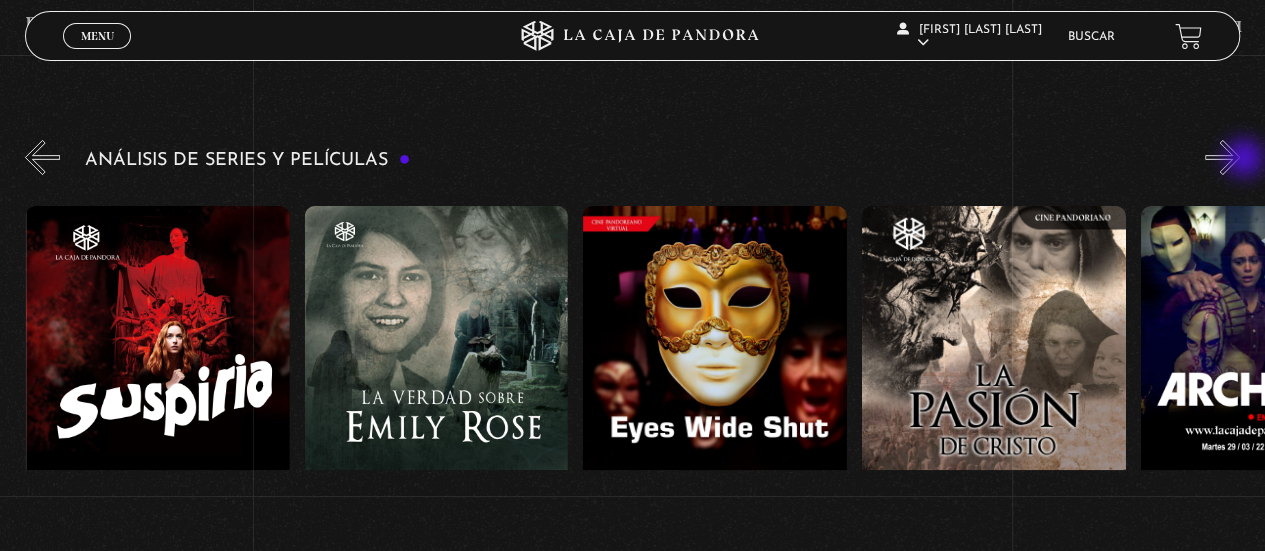 click on "»" at bounding box center [1222, 157] 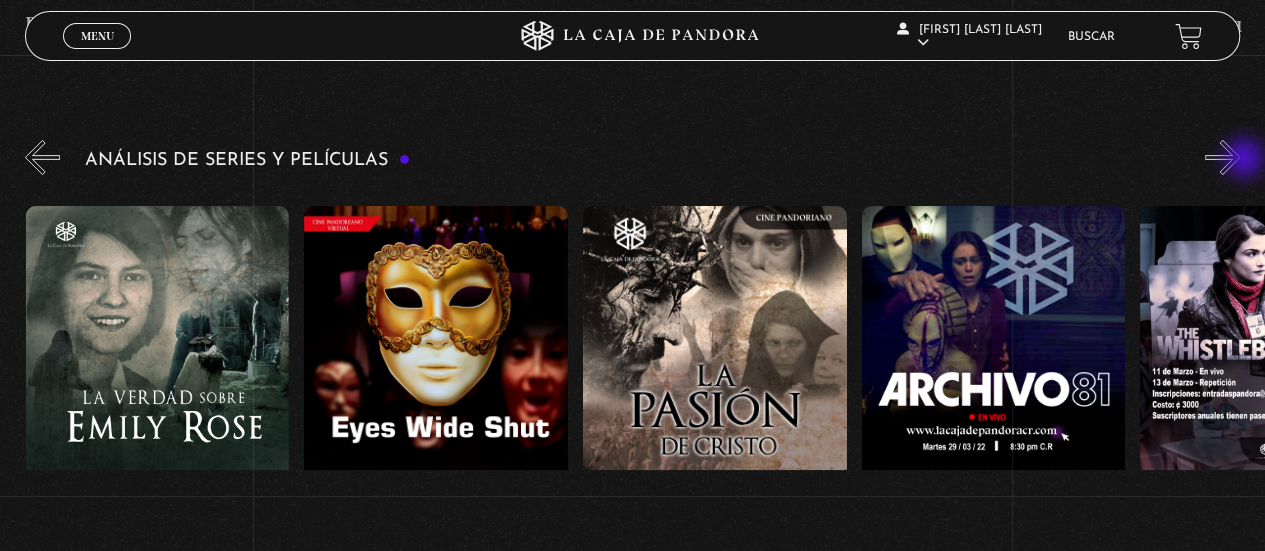 click on "»" at bounding box center [1222, 157] 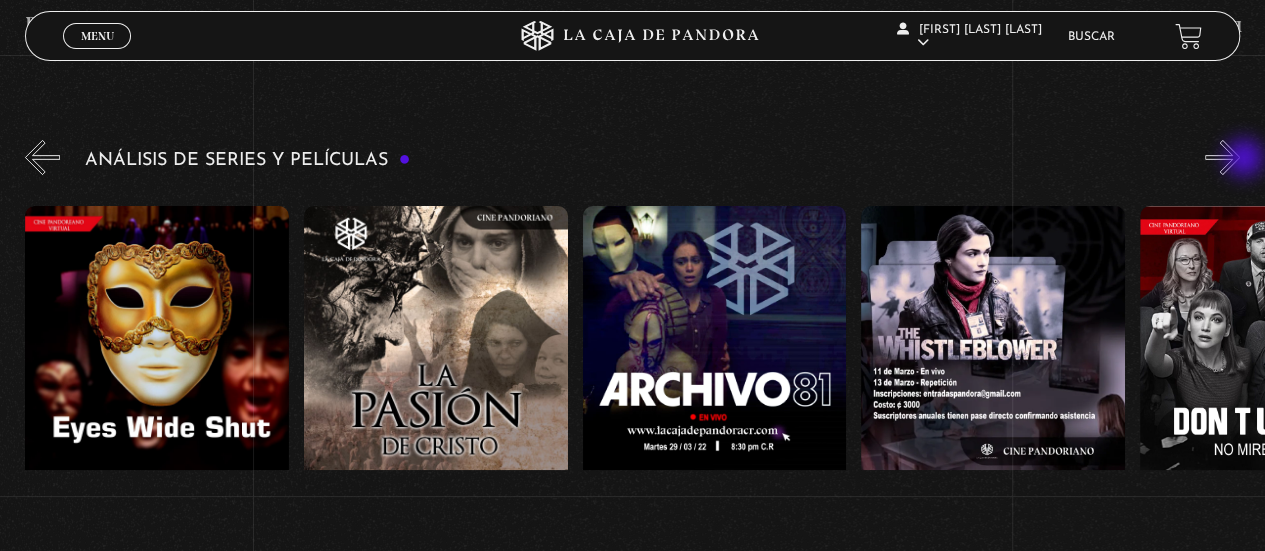 click on "»" at bounding box center [1222, 157] 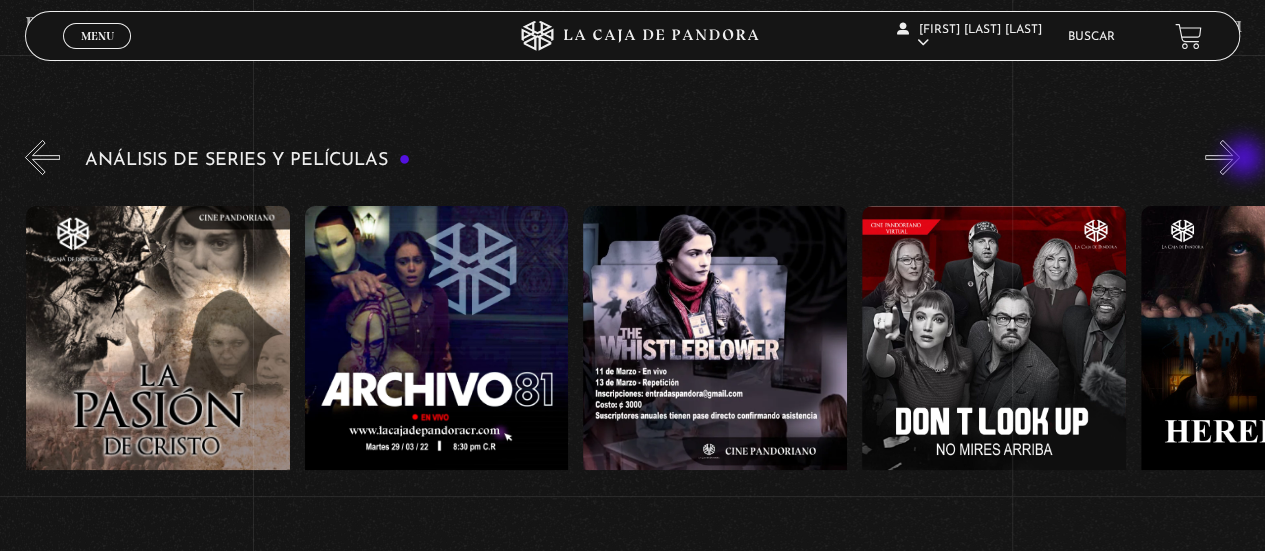 click on "»" at bounding box center [1222, 157] 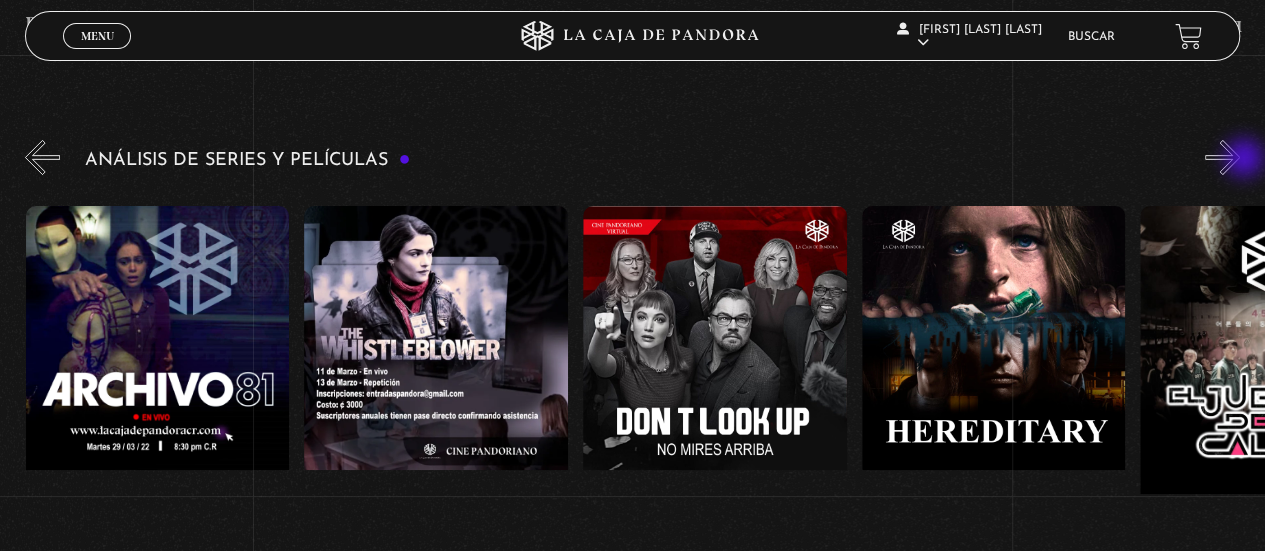 click on "»" at bounding box center [1222, 157] 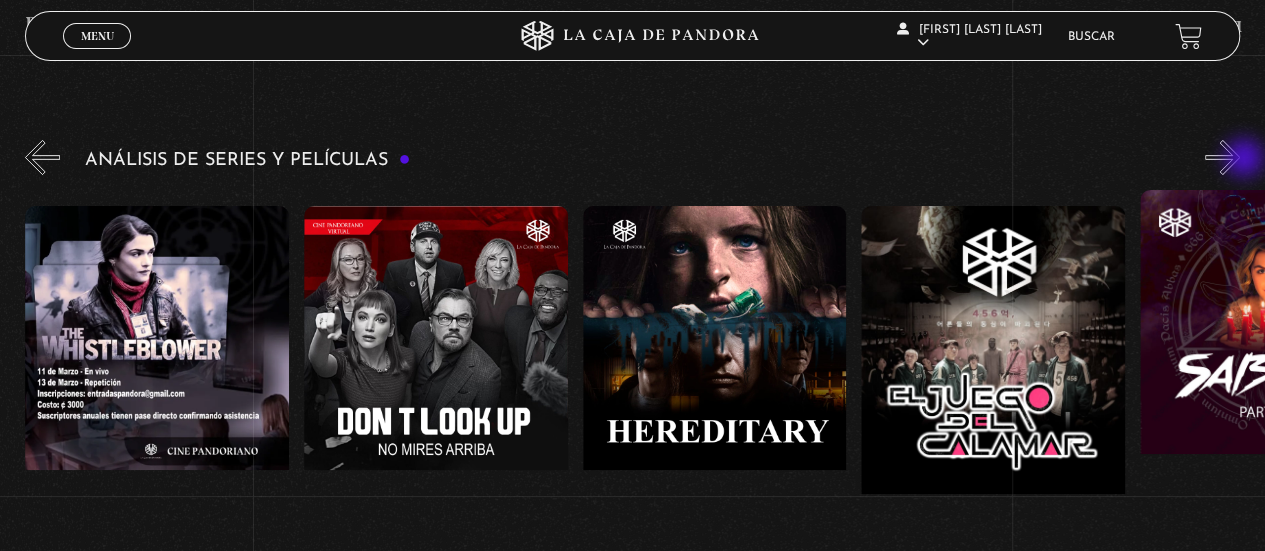 click on "»" at bounding box center [1222, 157] 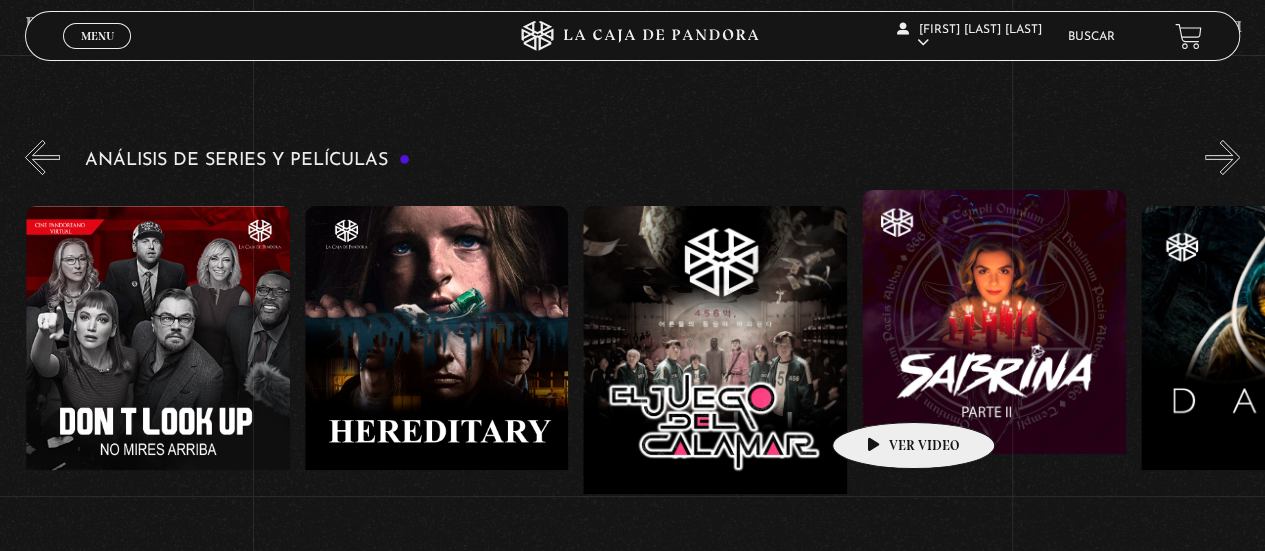 scroll, scrollTop: 0, scrollLeft: 4458, axis: horizontal 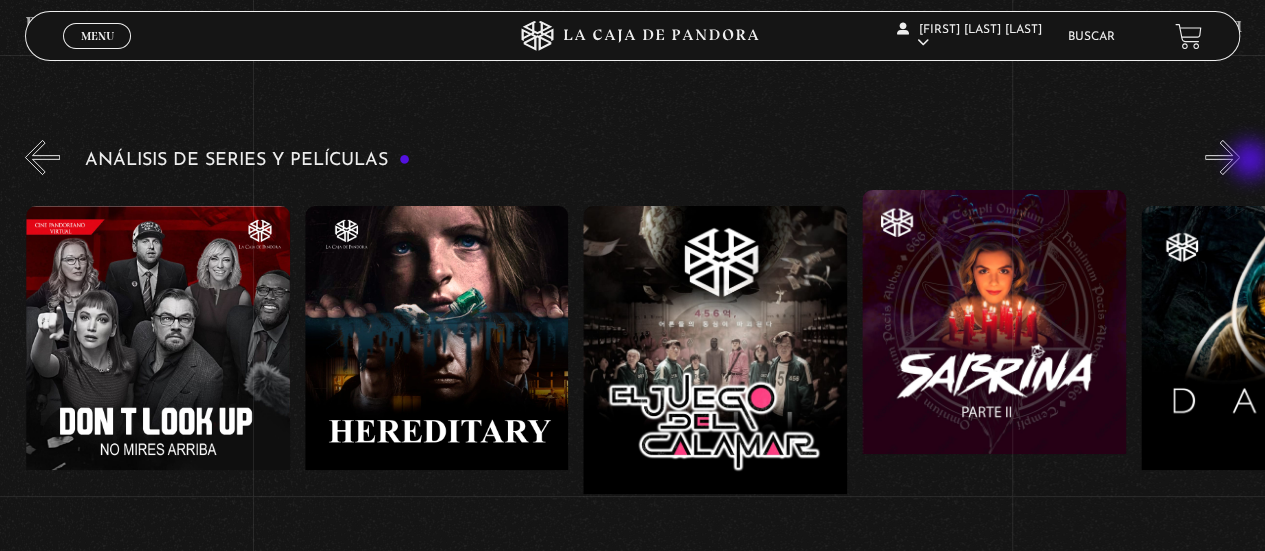 click on "»" at bounding box center [1222, 157] 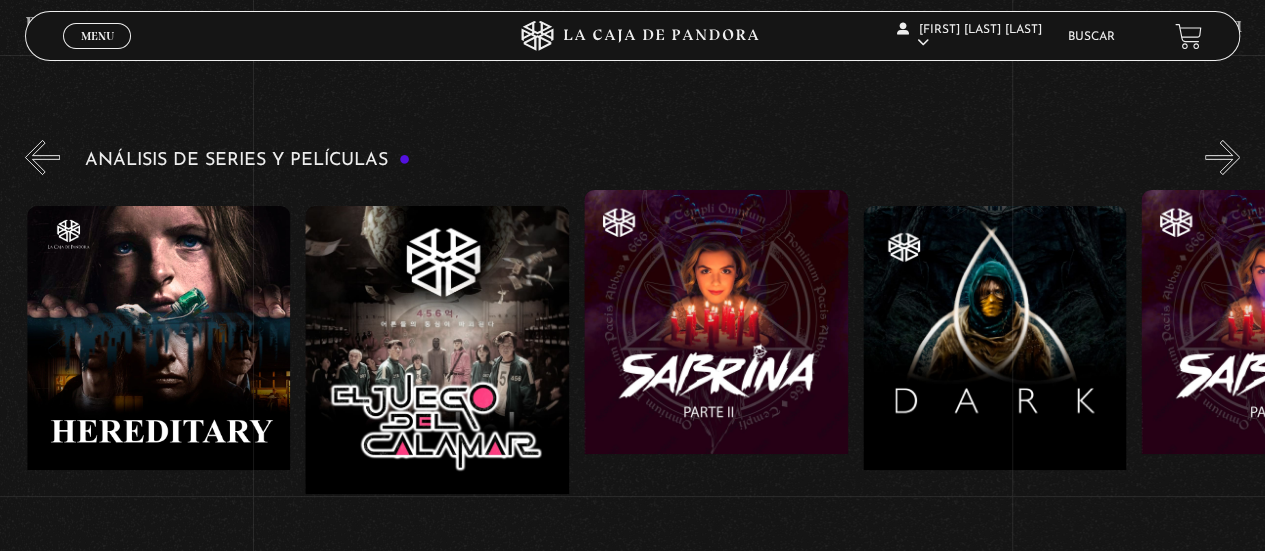 scroll, scrollTop: 0, scrollLeft: 4737, axis: horizontal 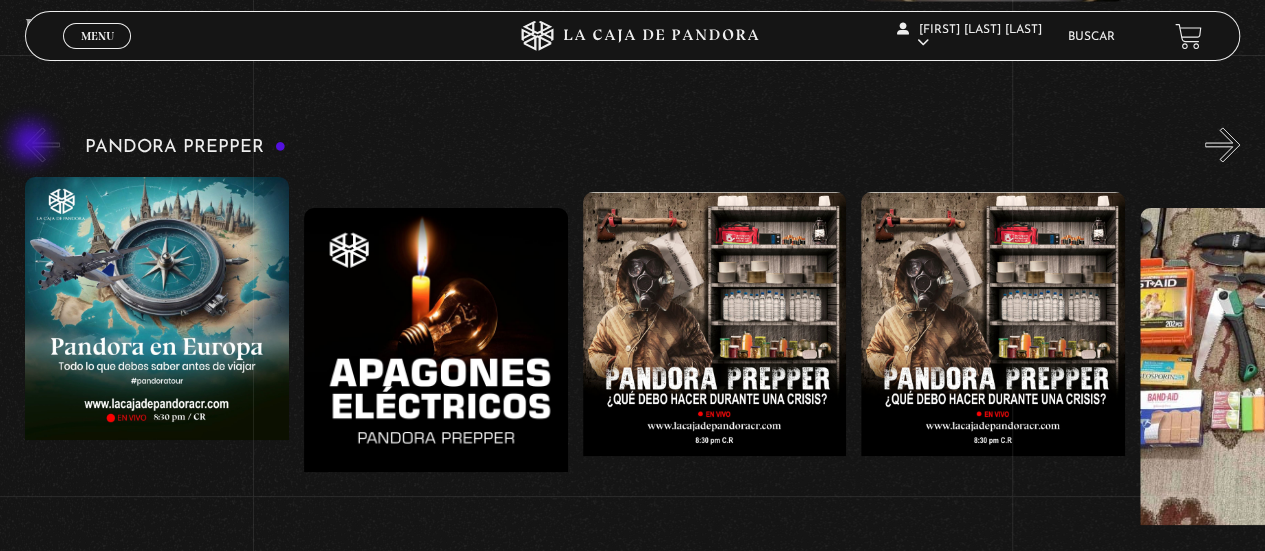click on "«" at bounding box center [42, 144] 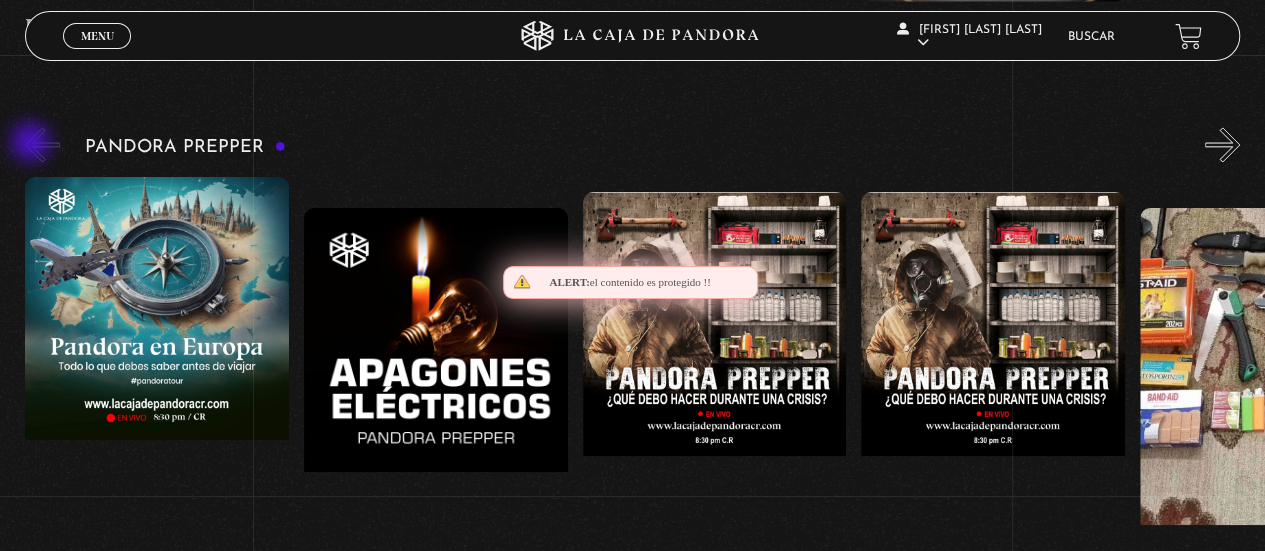 click on "«" at bounding box center (42, 144) 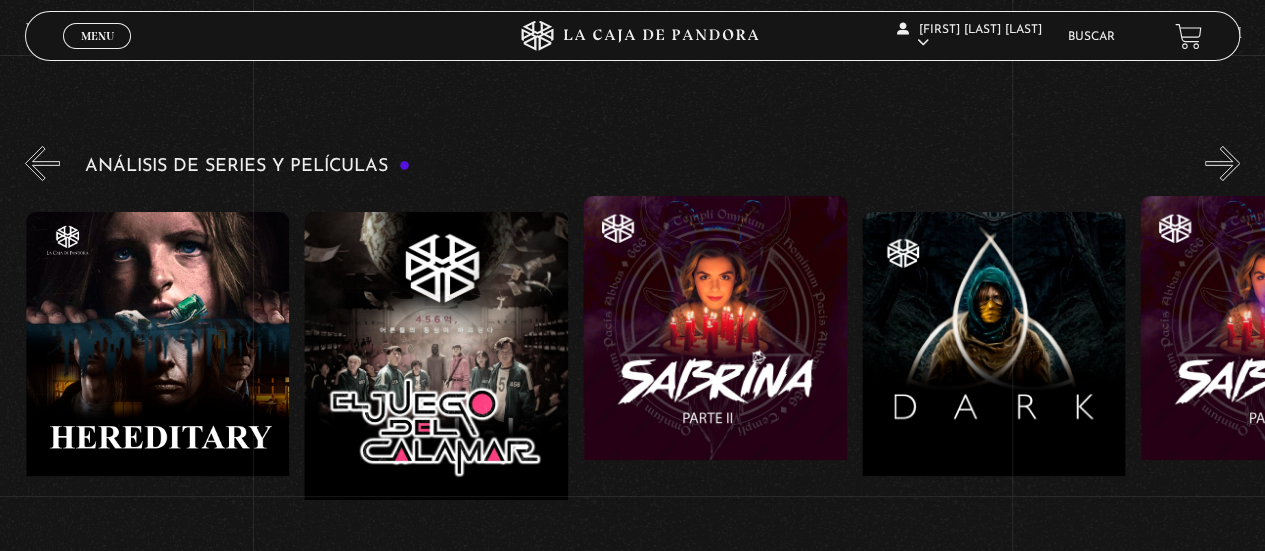 scroll, scrollTop: 3740, scrollLeft: 0, axis: vertical 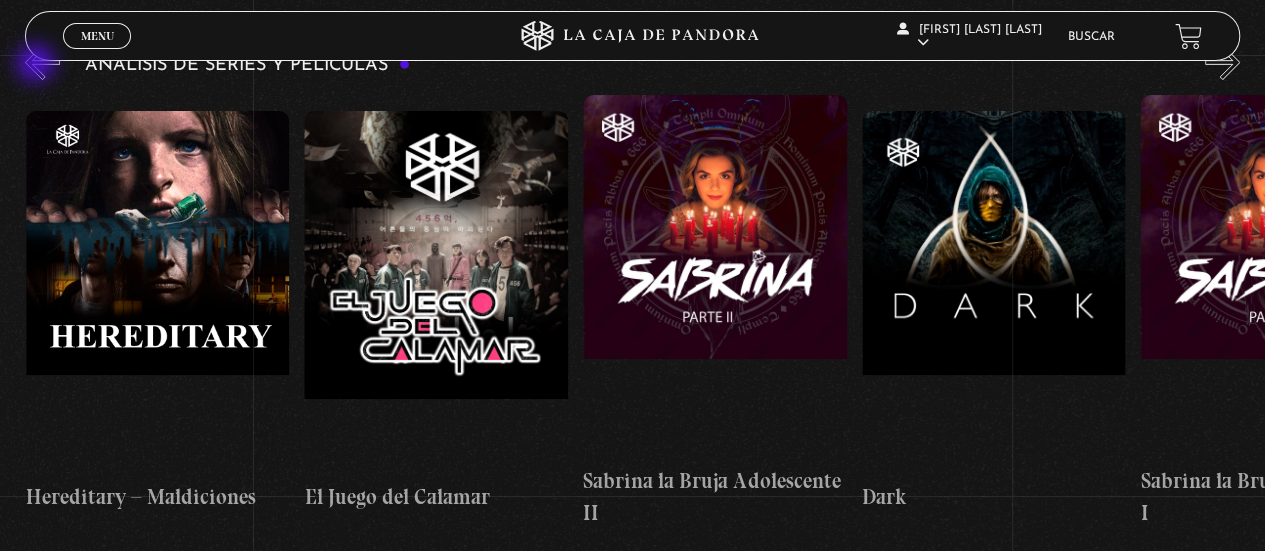 click on "«" at bounding box center (42, 62) 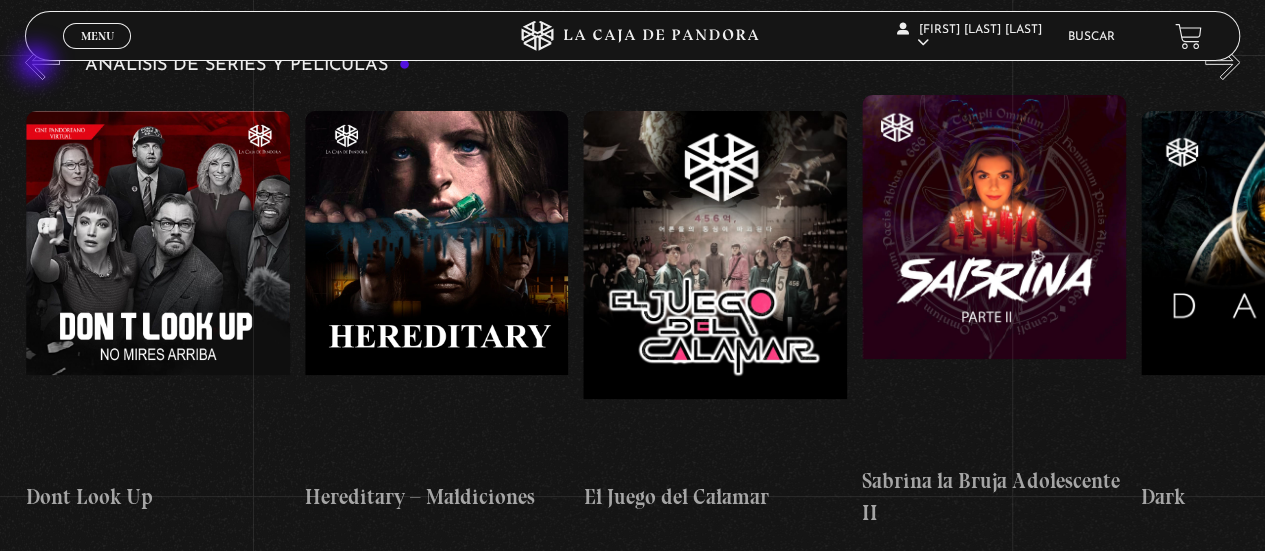click on "«" at bounding box center [42, 62] 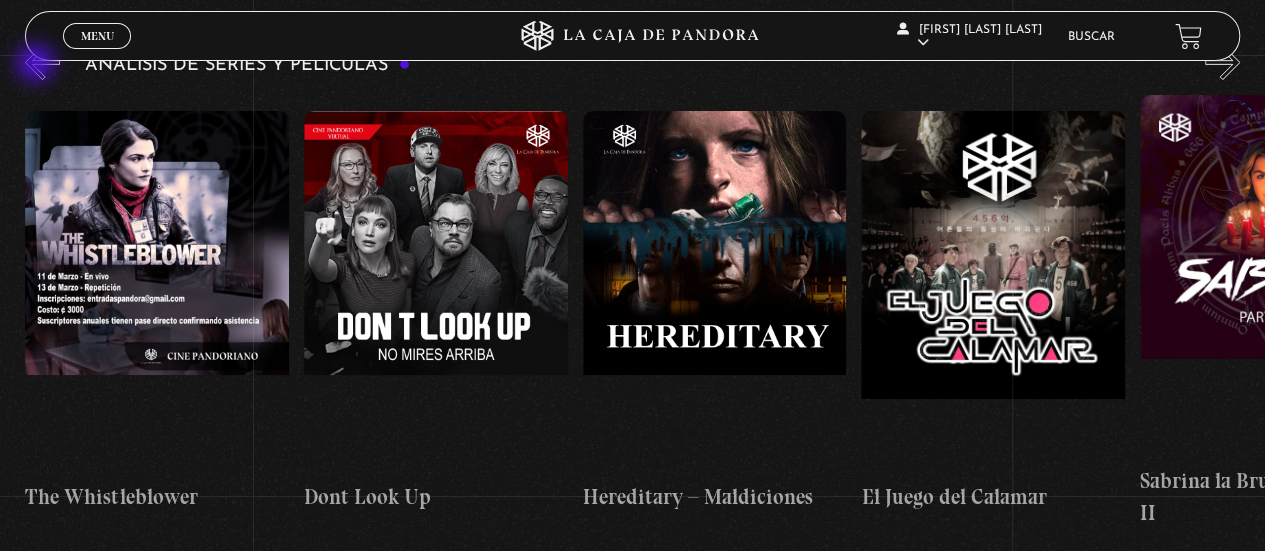 click on "«" at bounding box center [42, 62] 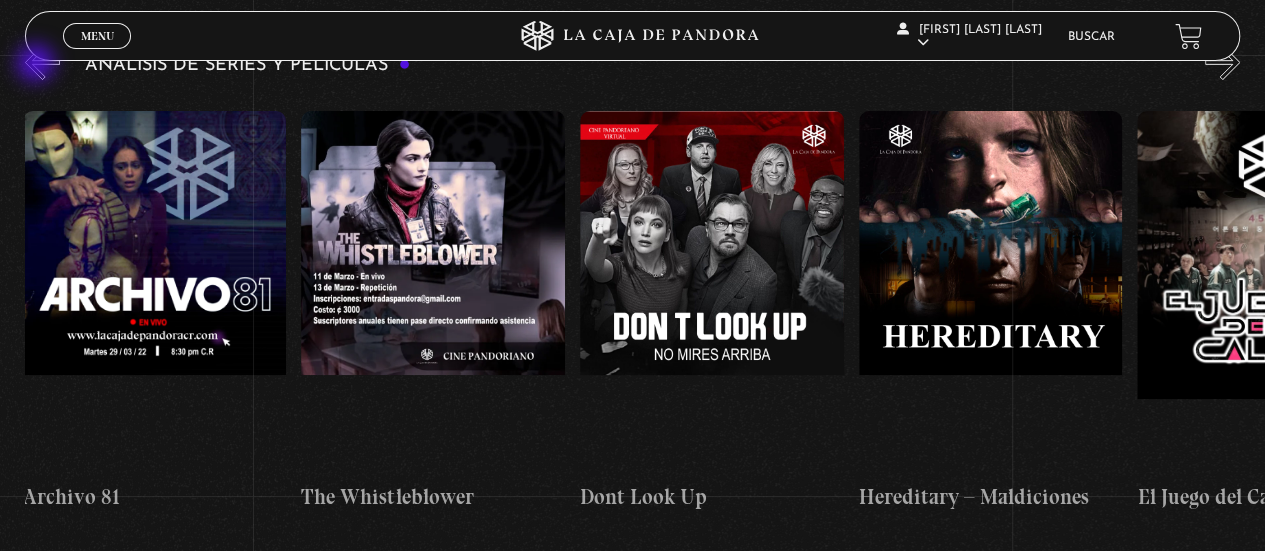 click on "«" at bounding box center [42, 62] 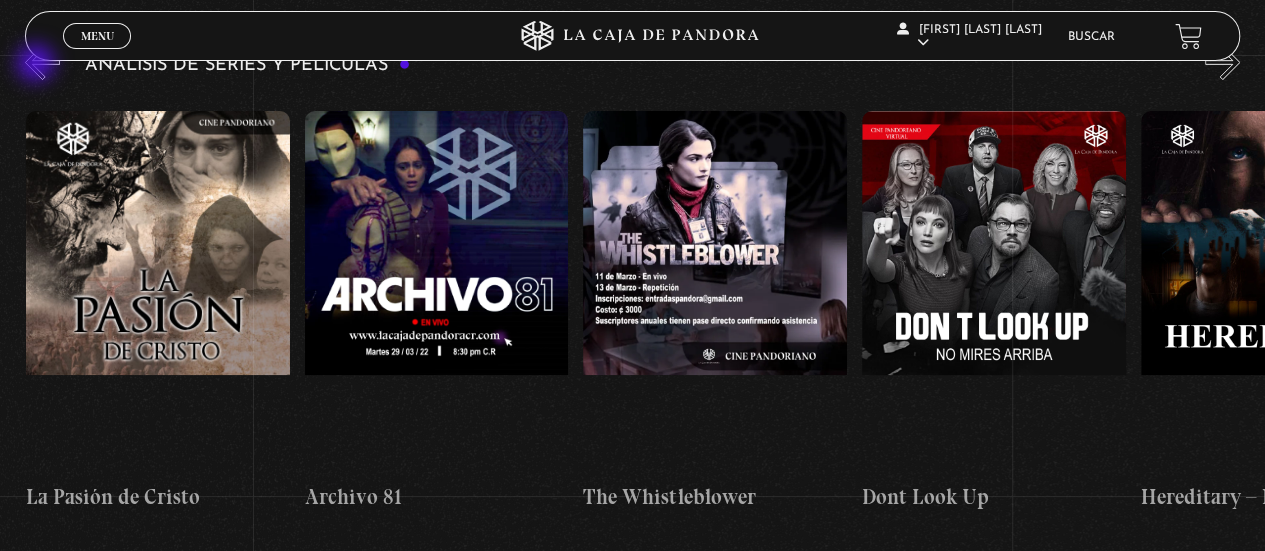 click on "«" at bounding box center [42, 62] 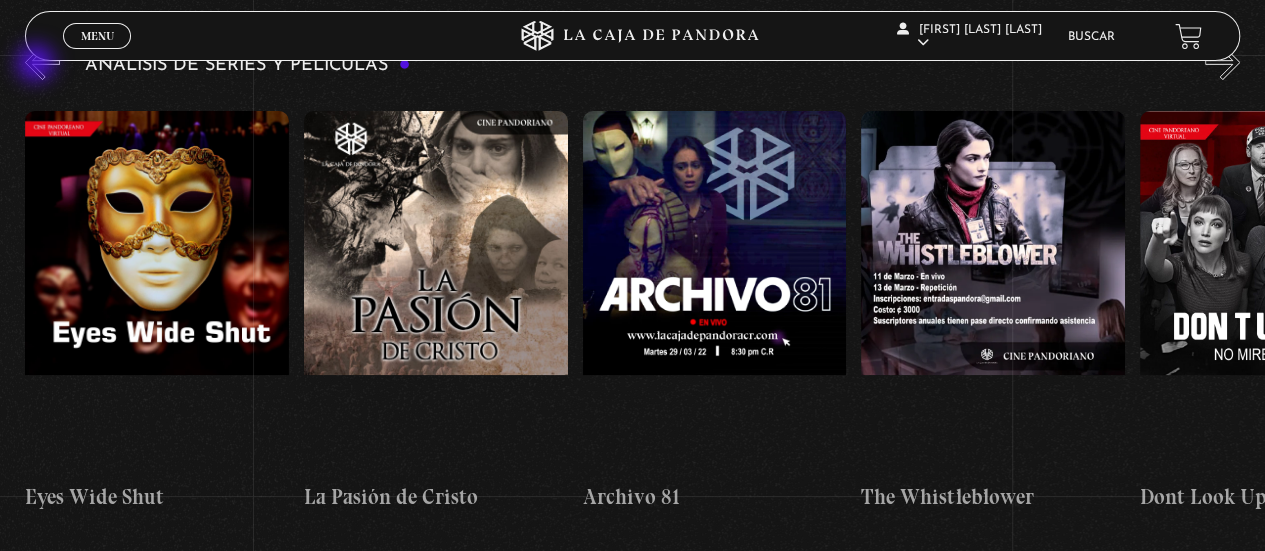 click on "«" at bounding box center (42, 62) 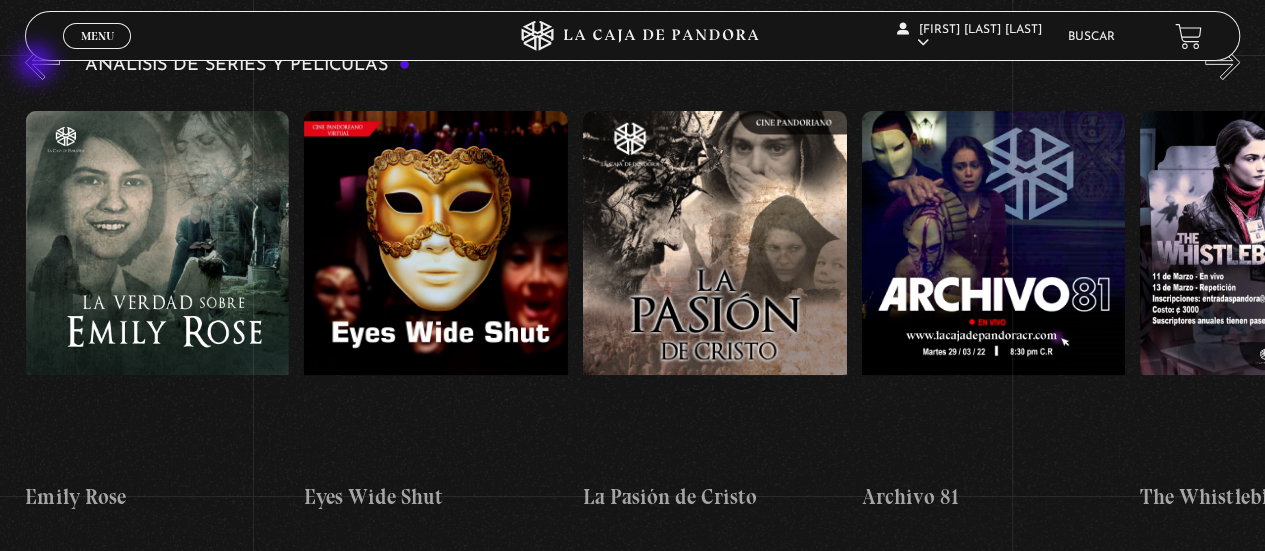 click on "«" at bounding box center (42, 62) 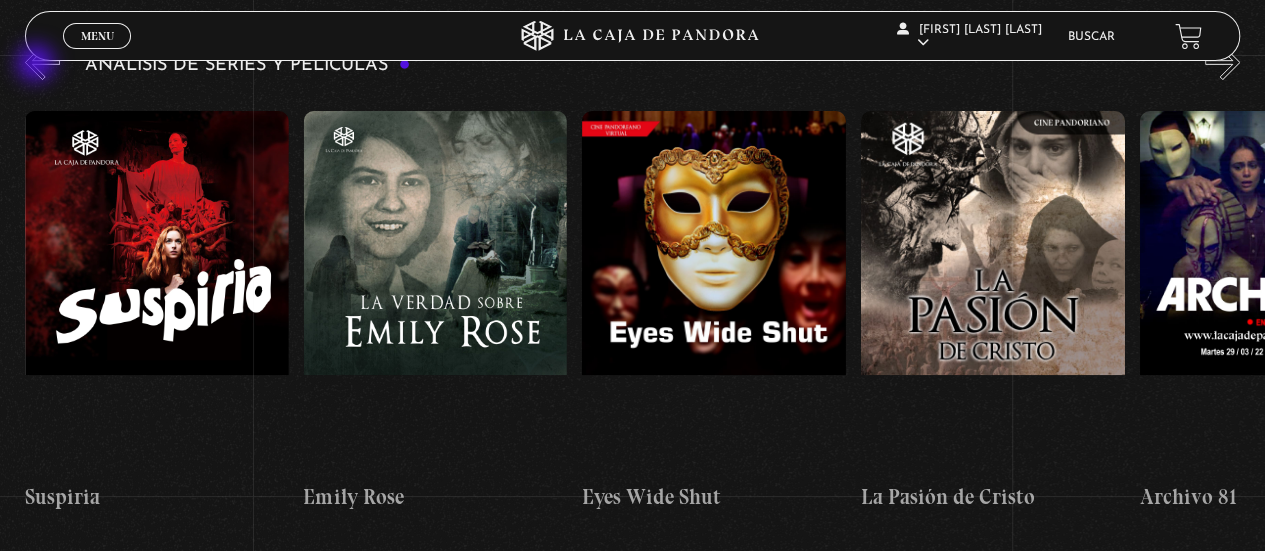 scroll, scrollTop: 0, scrollLeft: 2786, axis: horizontal 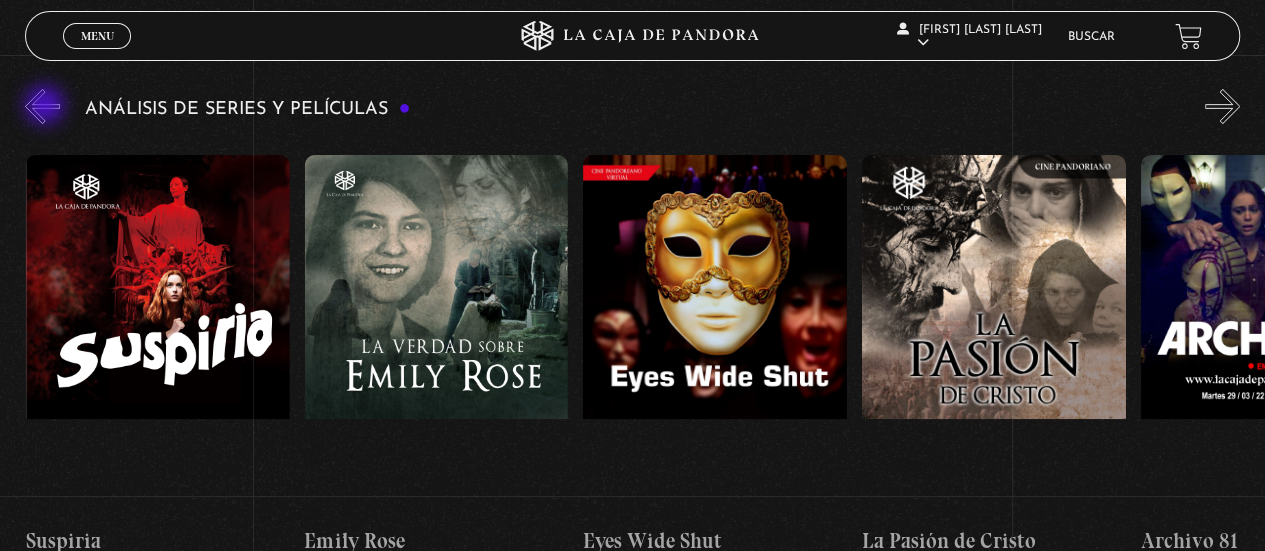 click on "«" at bounding box center [42, 106] 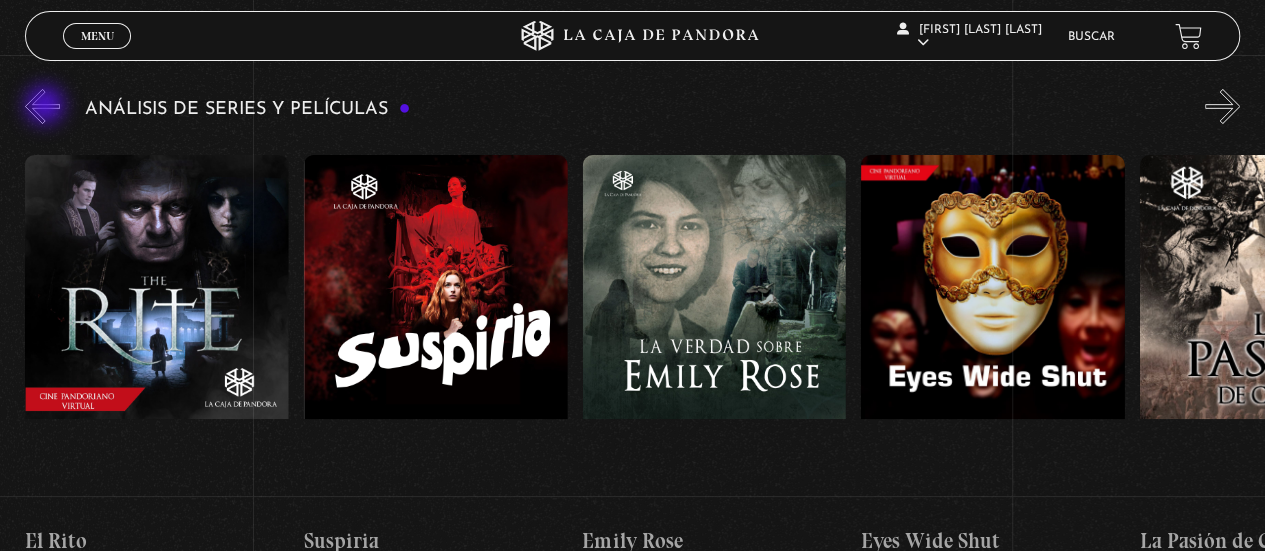 click on "«" at bounding box center [42, 106] 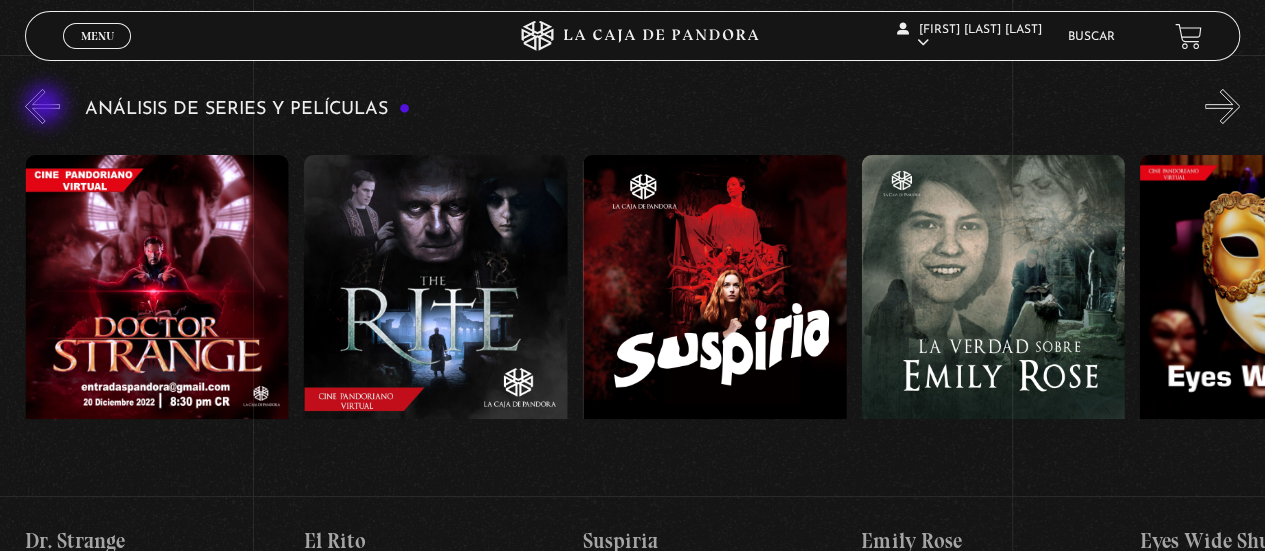 click on "«" at bounding box center (42, 106) 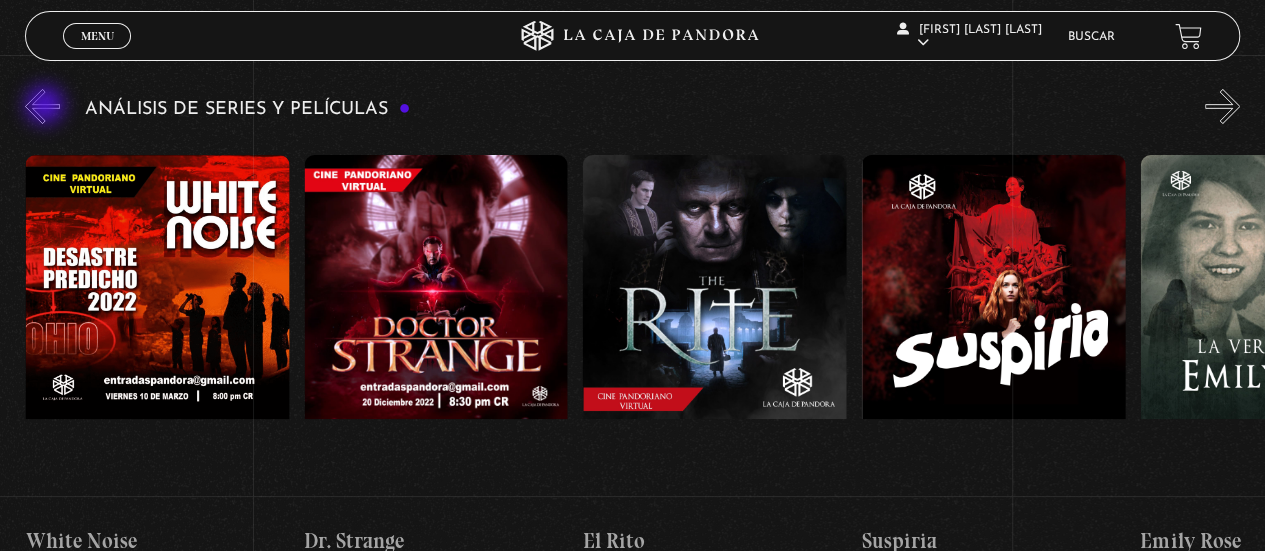 click on "«" at bounding box center (42, 106) 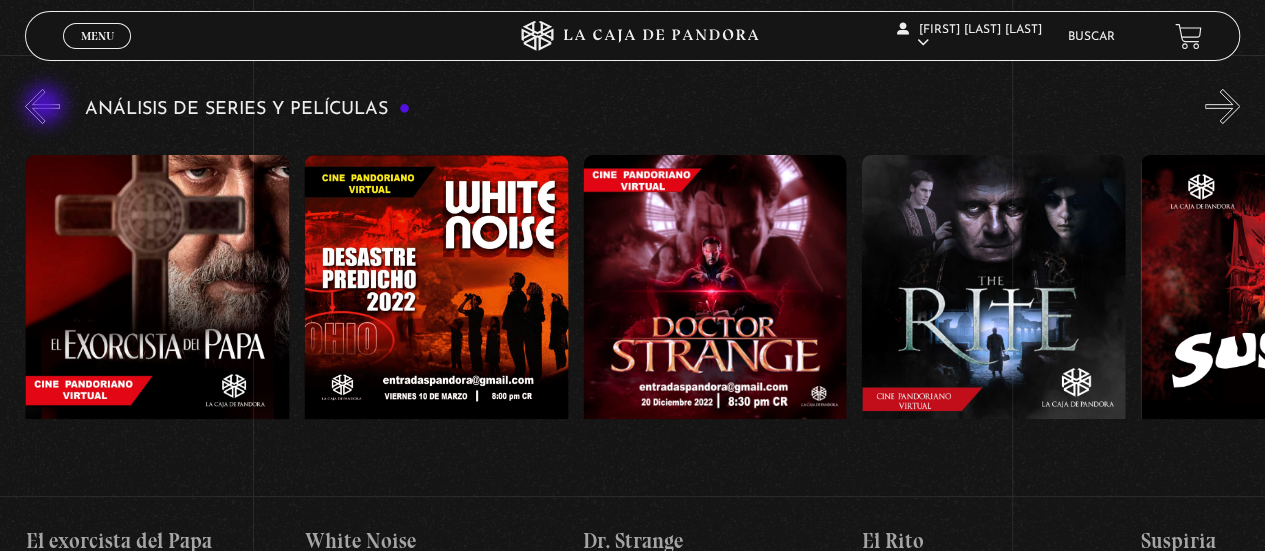 click on "«" at bounding box center (42, 106) 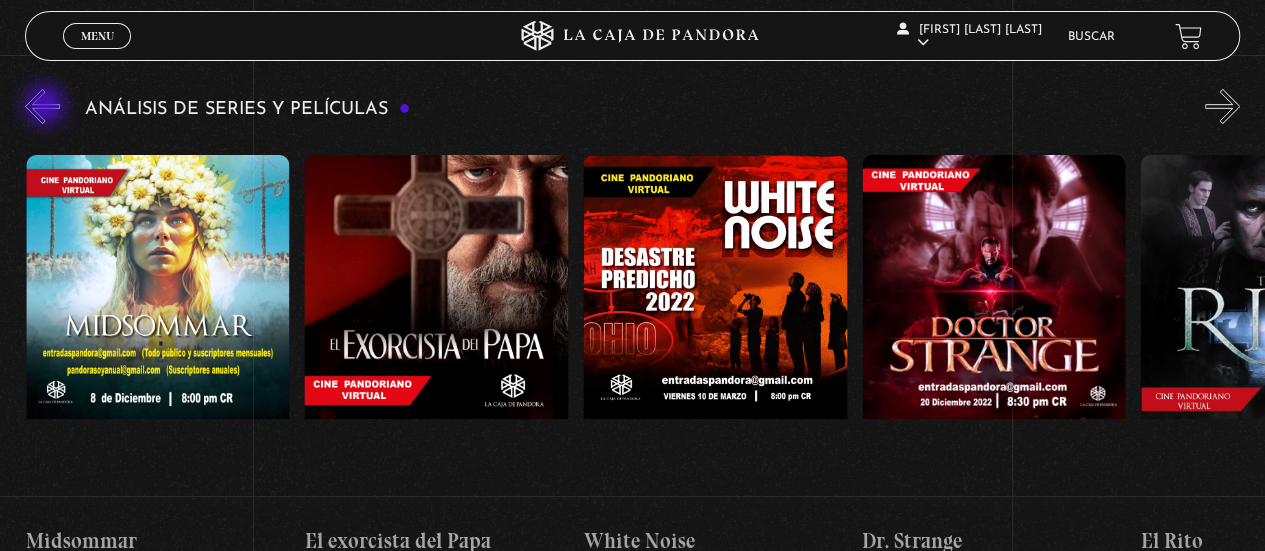 click on "«" at bounding box center (42, 106) 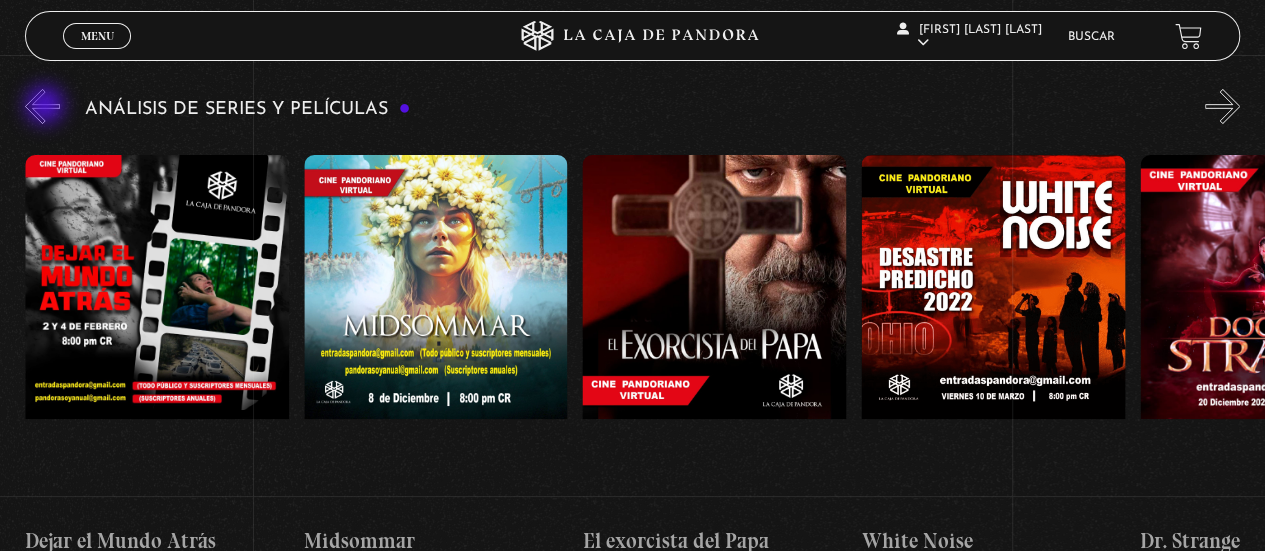 click on "«" at bounding box center [42, 106] 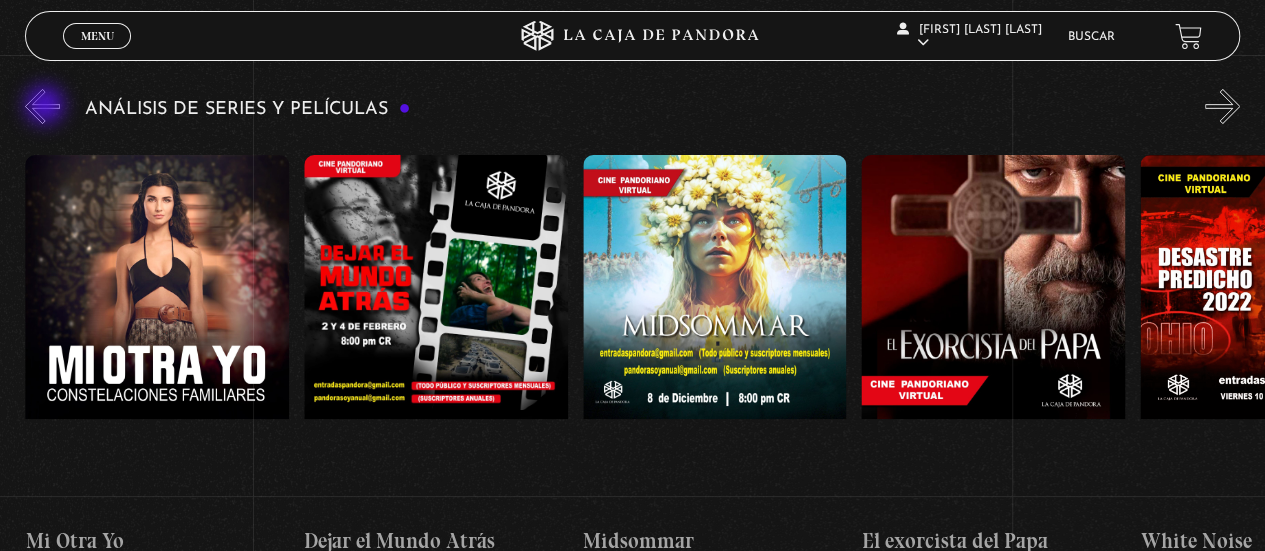 click on "«" at bounding box center [42, 106] 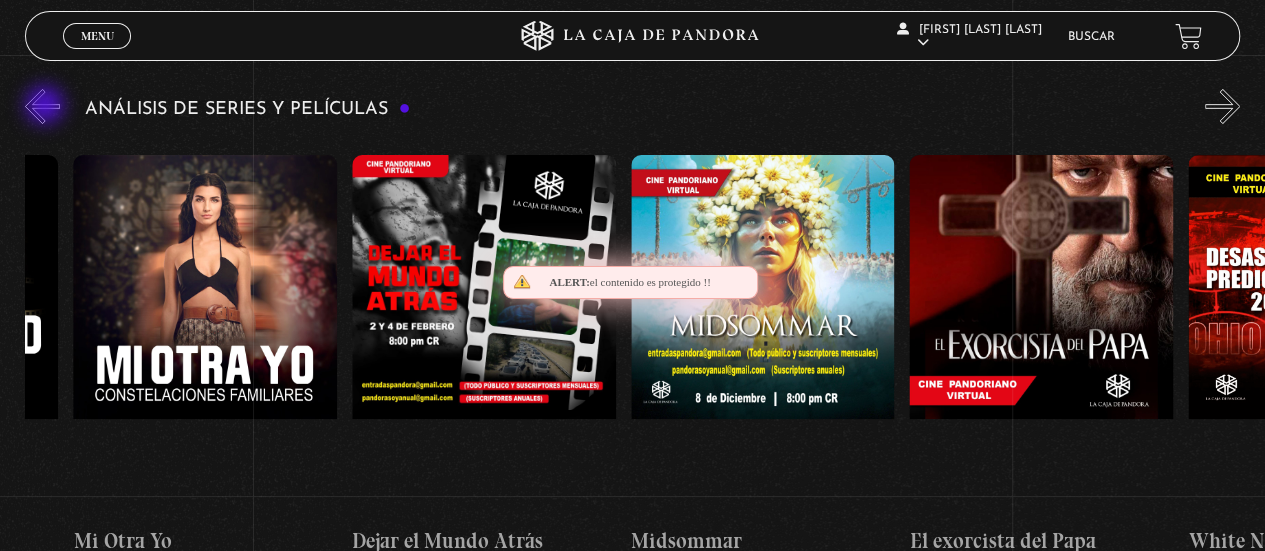 click on "«" at bounding box center (42, 106) 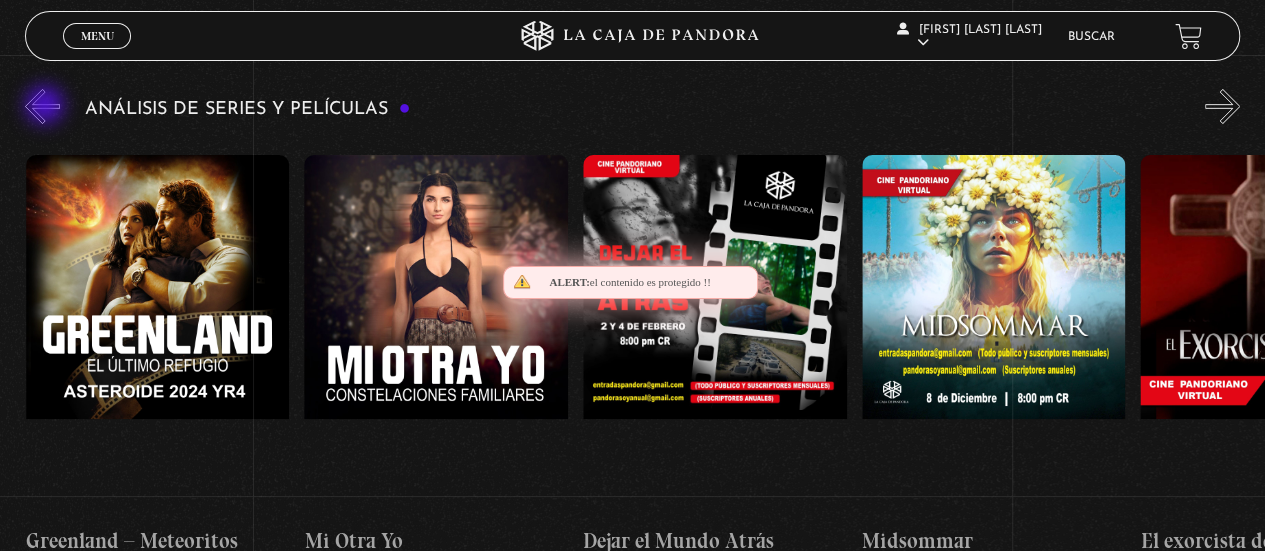 click on "«" at bounding box center [42, 106] 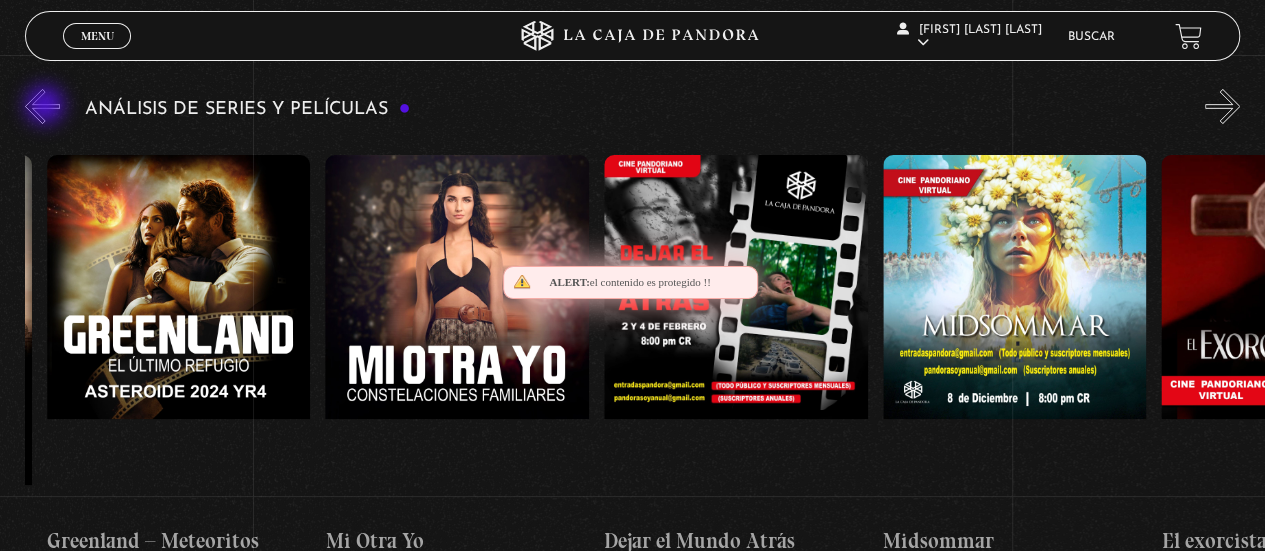 click on "«" at bounding box center [42, 106] 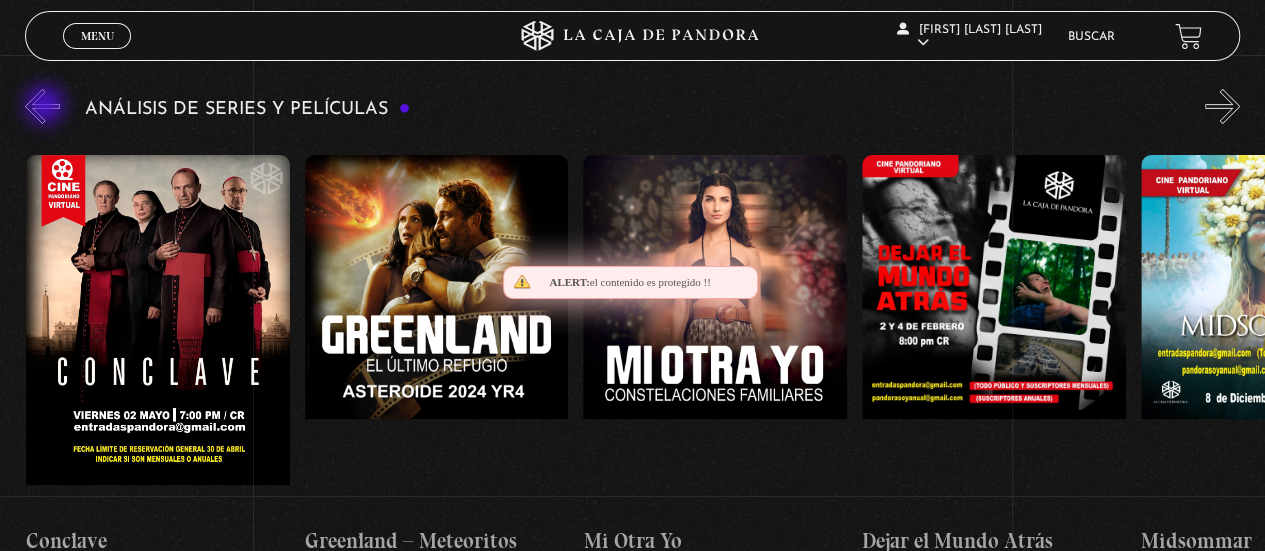 click on "«" at bounding box center (42, 106) 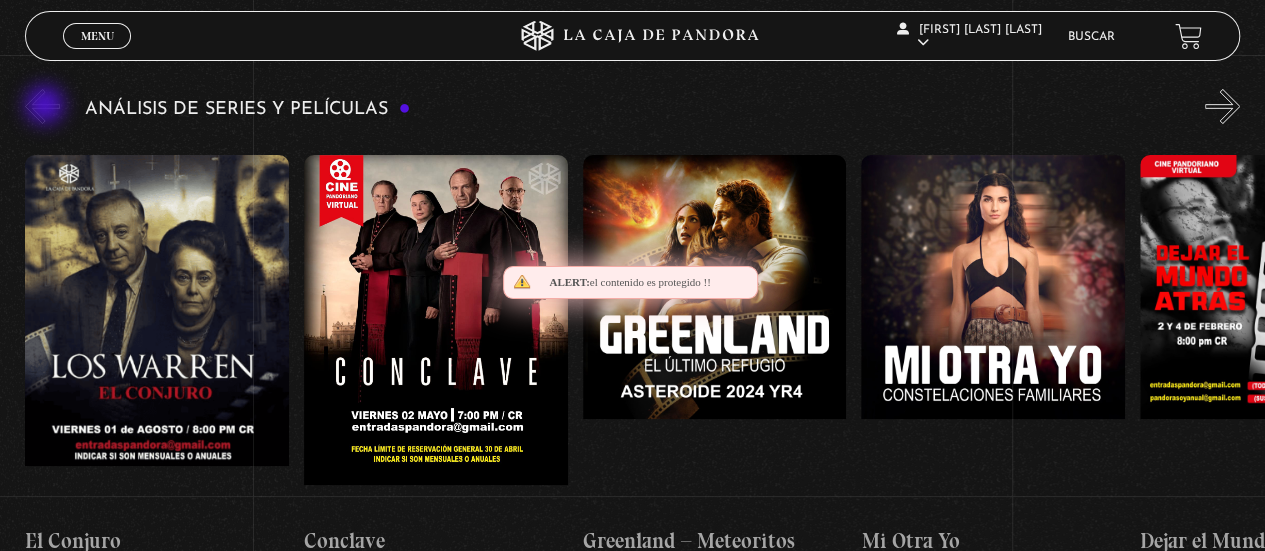scroll, scrollTop: 0, scrollLeft: 0, axis: both 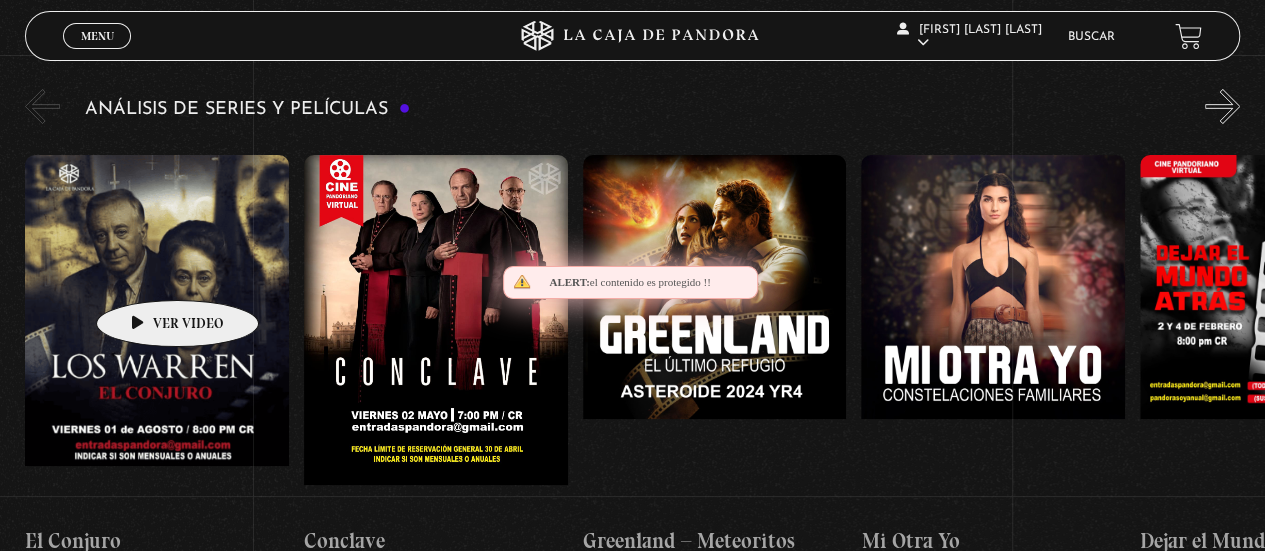 click at bounding box center [157, 335] 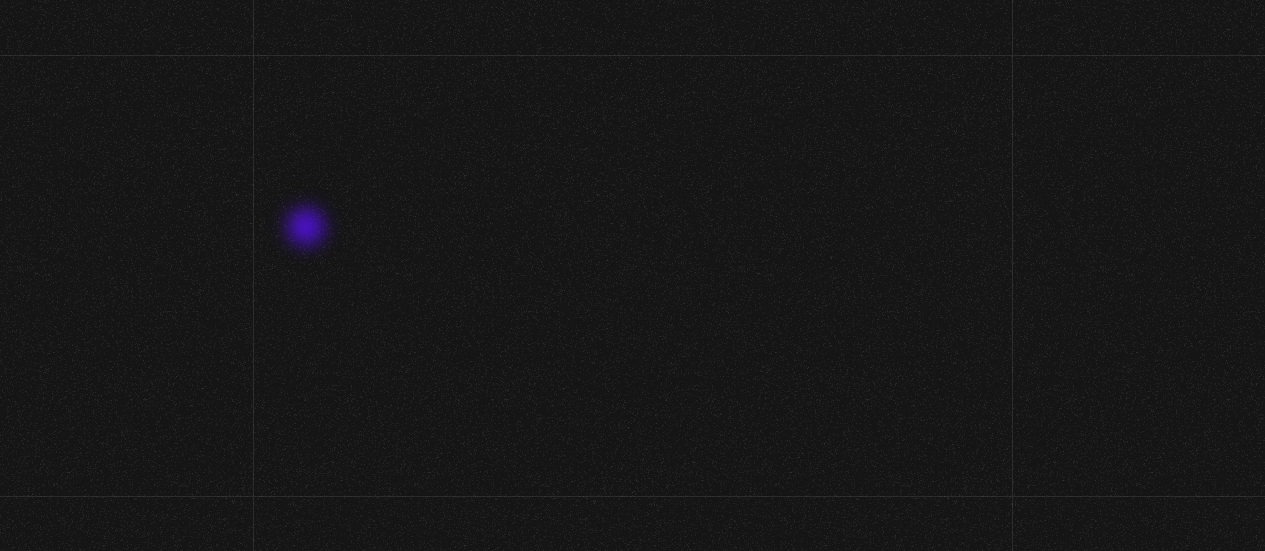 scroll, scrollTop: 0, scrollLeft: 0, axis: both 